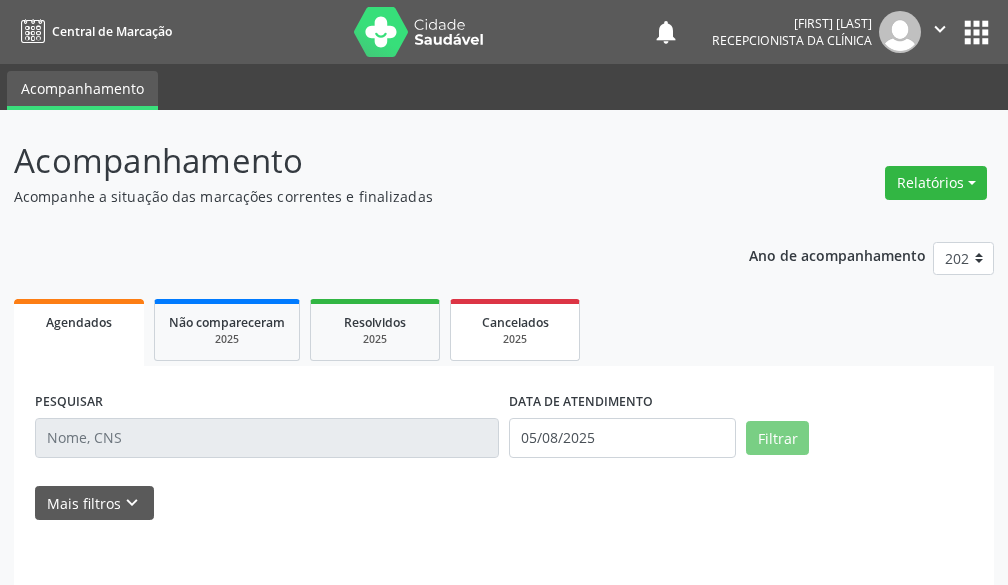 scroll, scrollTop: 0, scrollLeft: 0, axis: both 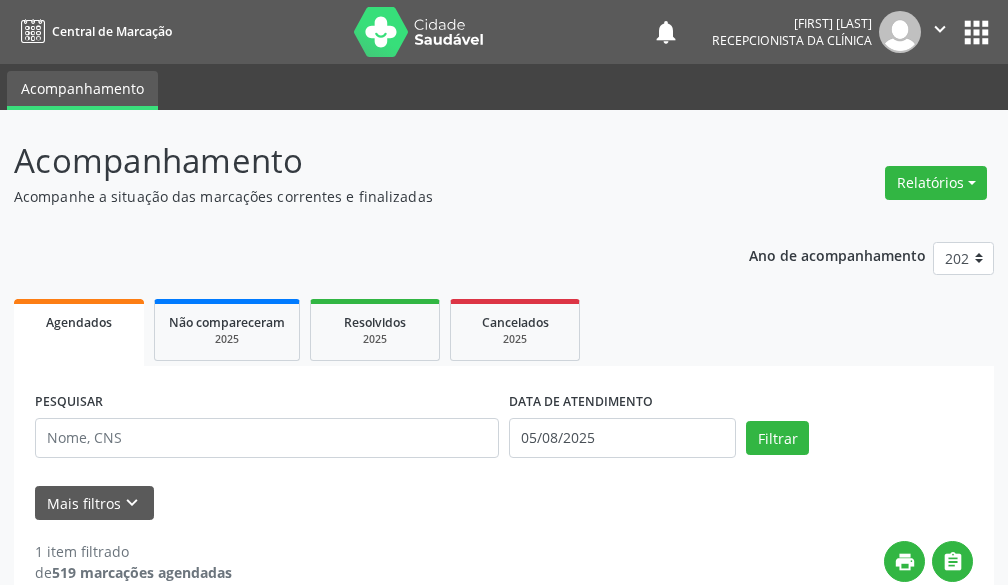 click on "Agendados" at bounding box center (79, 322) 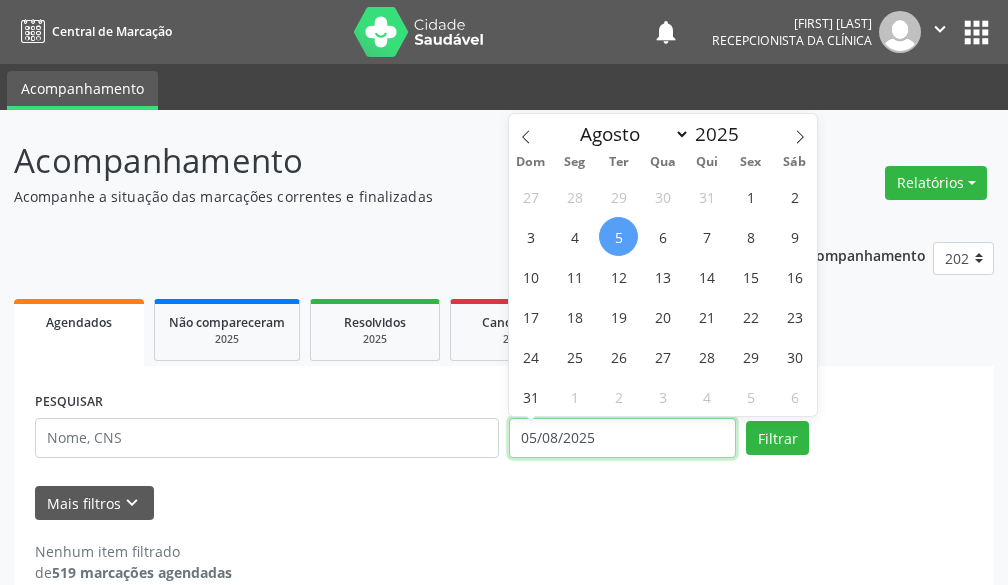 click on "05/08/2025" at bounding box center (622, 438) 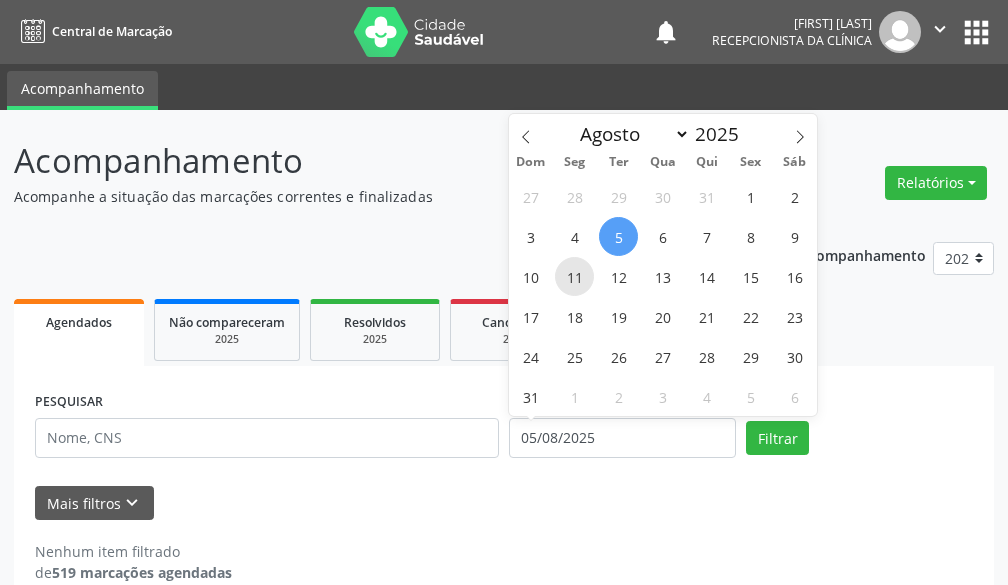 click on "11" at bounding box center (574, 276) 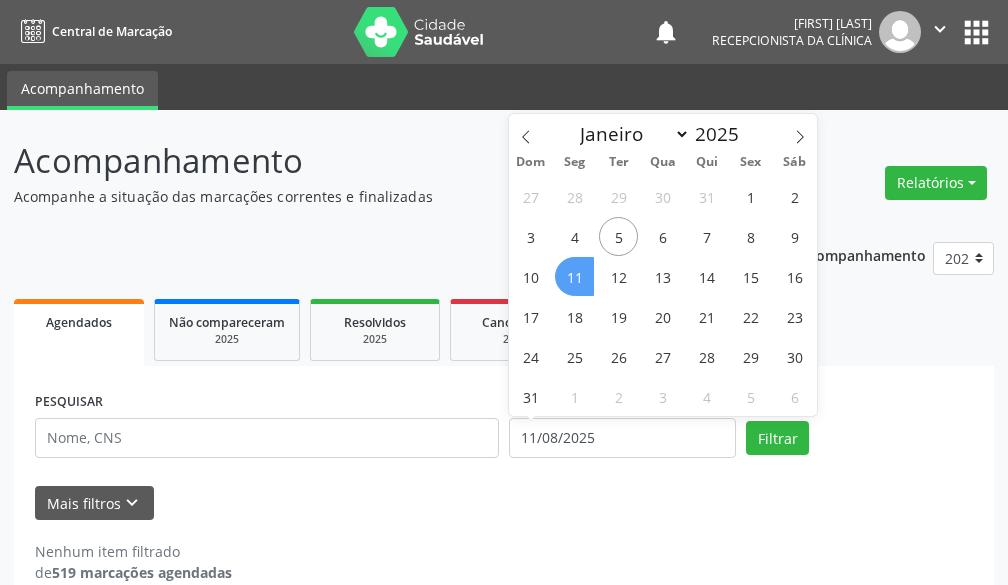 click on "11" at bounding box center (574, 276) 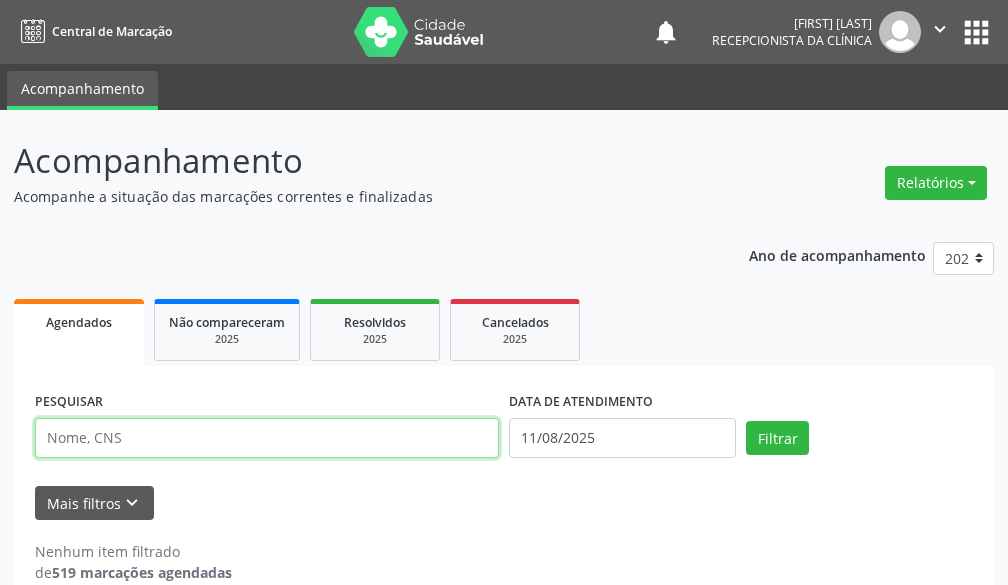 click at bounding box center (267, 438) 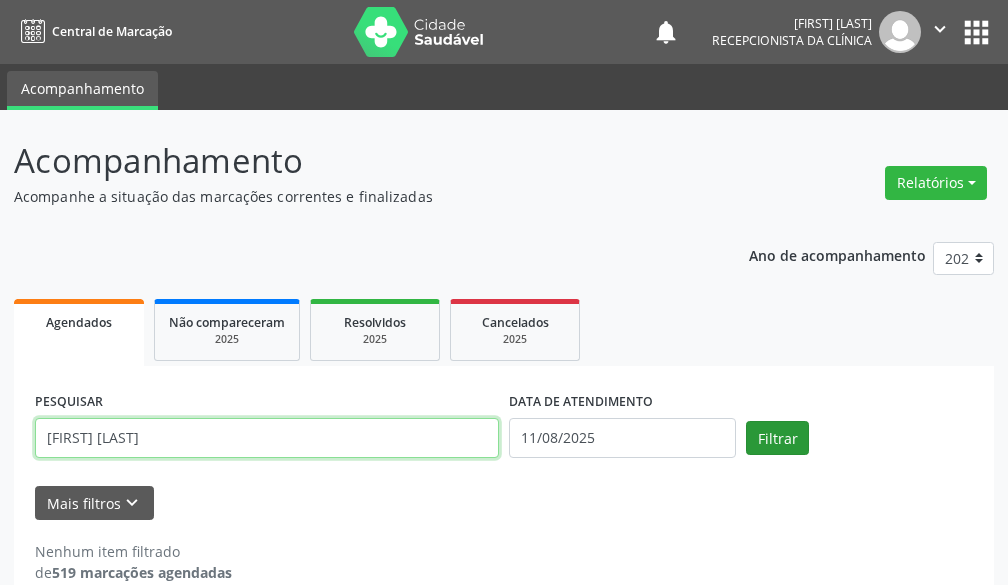 type on "[FIRST] [LAST]" 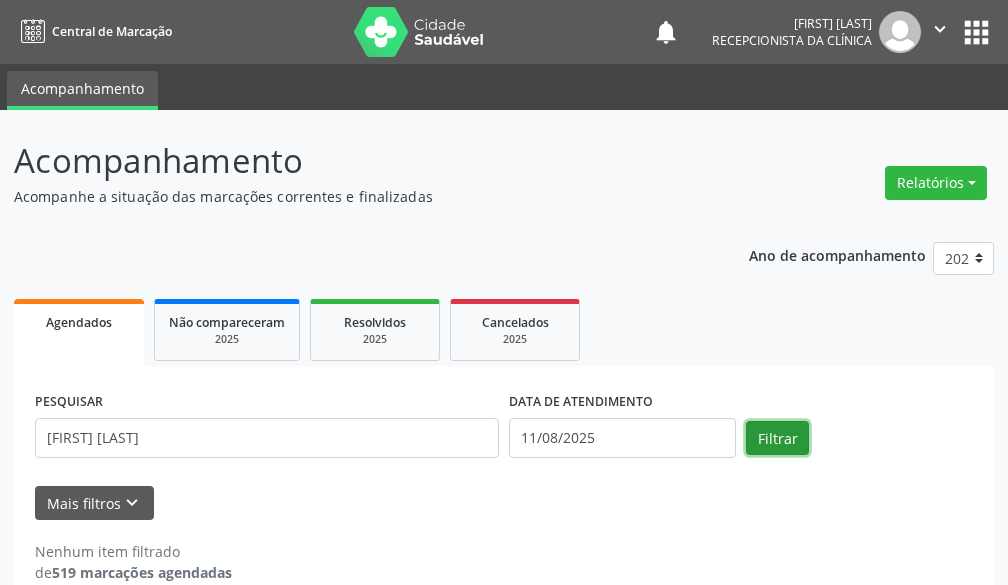 click on "Filtrar" at bounding box center [777, 438] 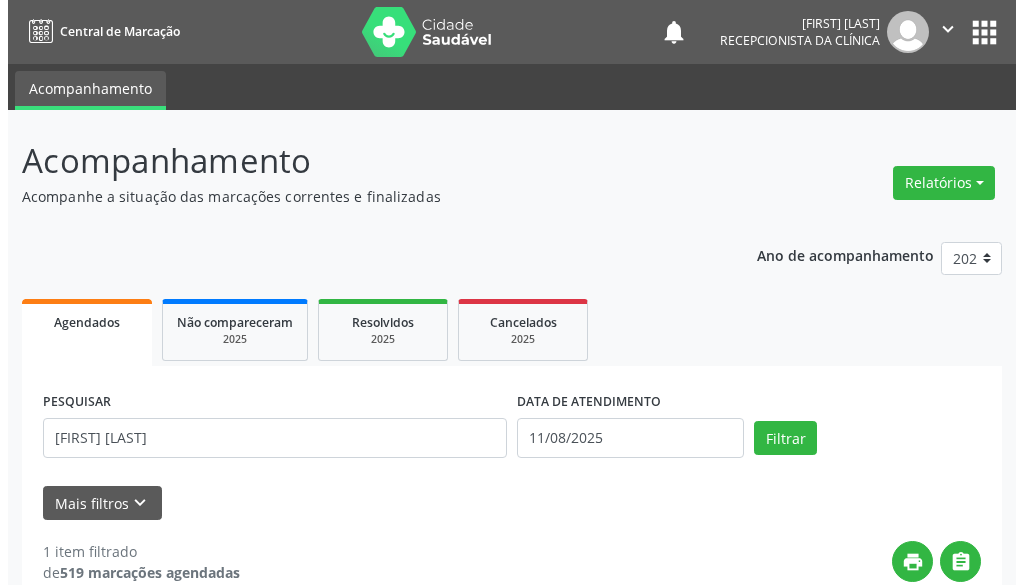 scroll, scrollTop: 300, scrollLeft: 0, axis: vertical 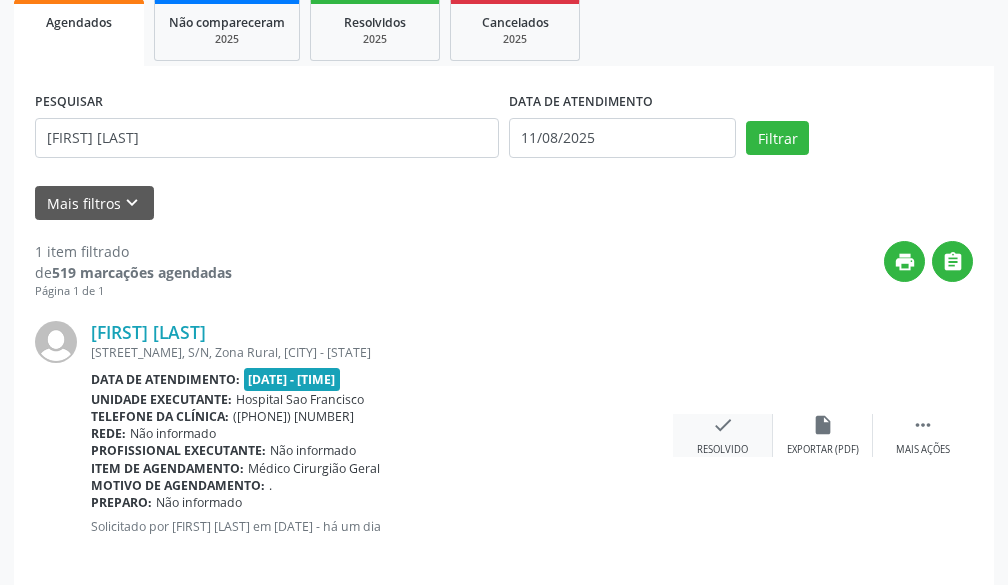click on "check
Resolvido" at bounding box center [723, 435] 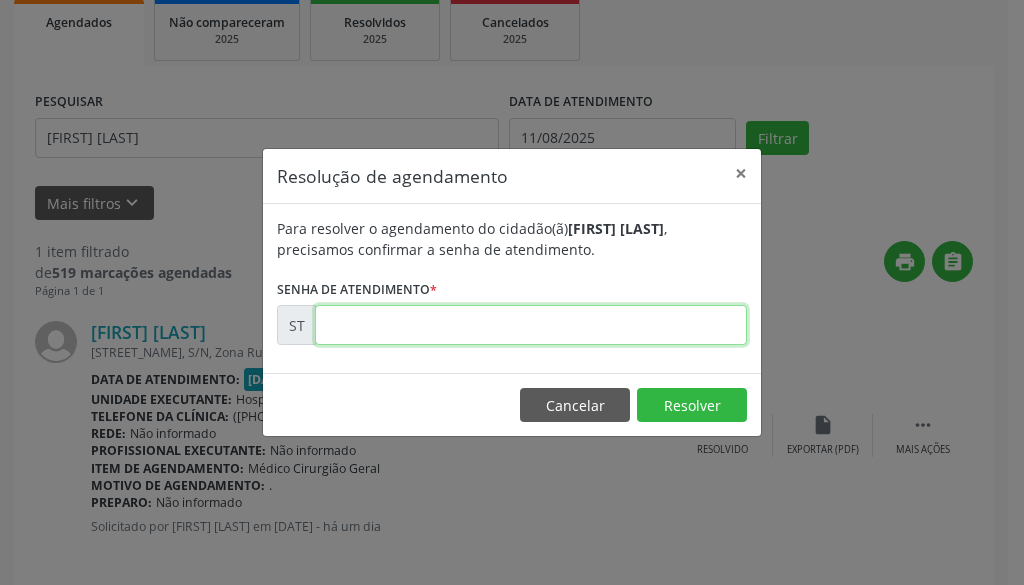 click at bounding box center (531, 325) 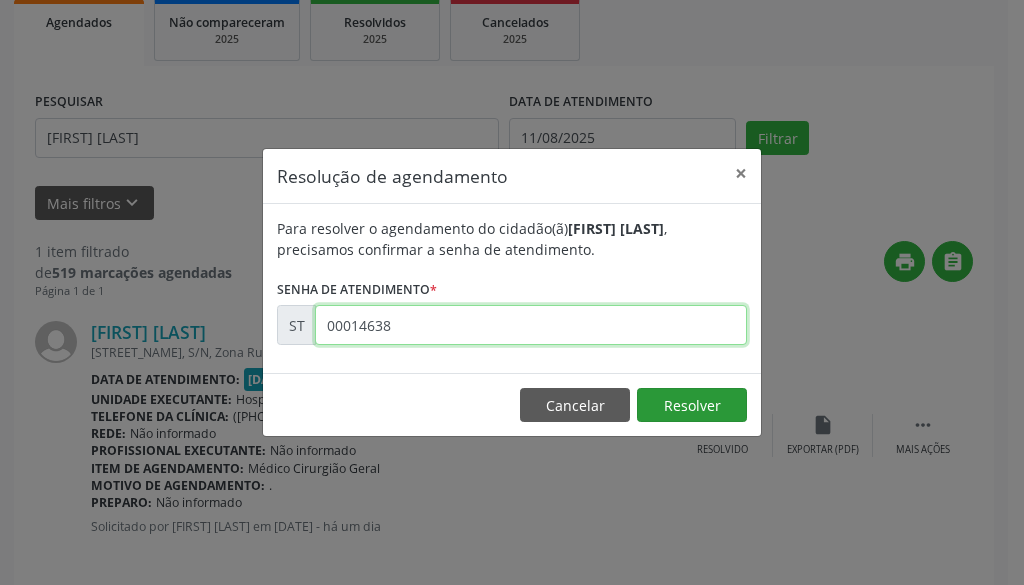 type on "00014638" 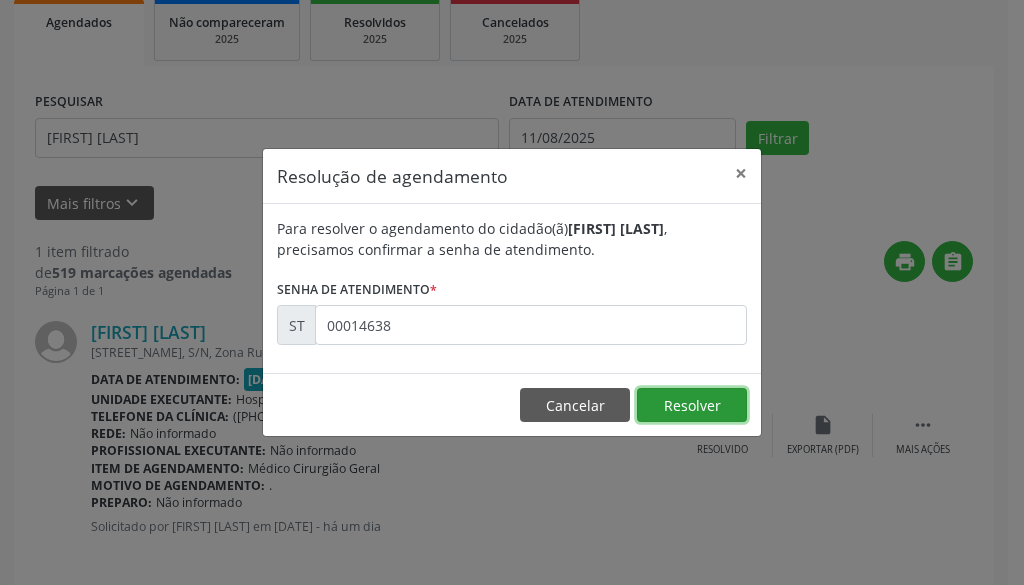 click on "Resolver" at bounding box center [692, 405] 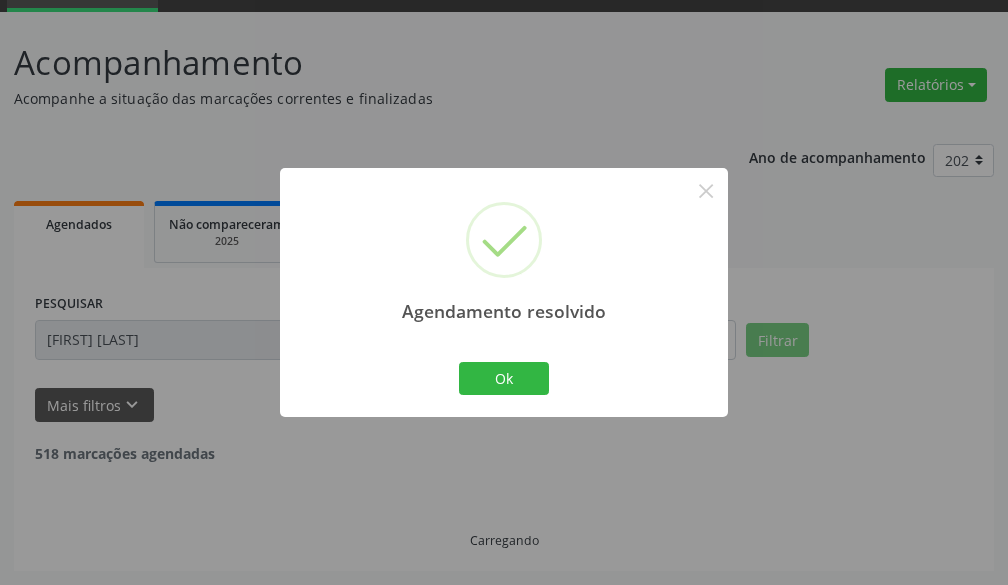 scroll, scrollTop: 33, scrollLeft: 0, axis: vertical 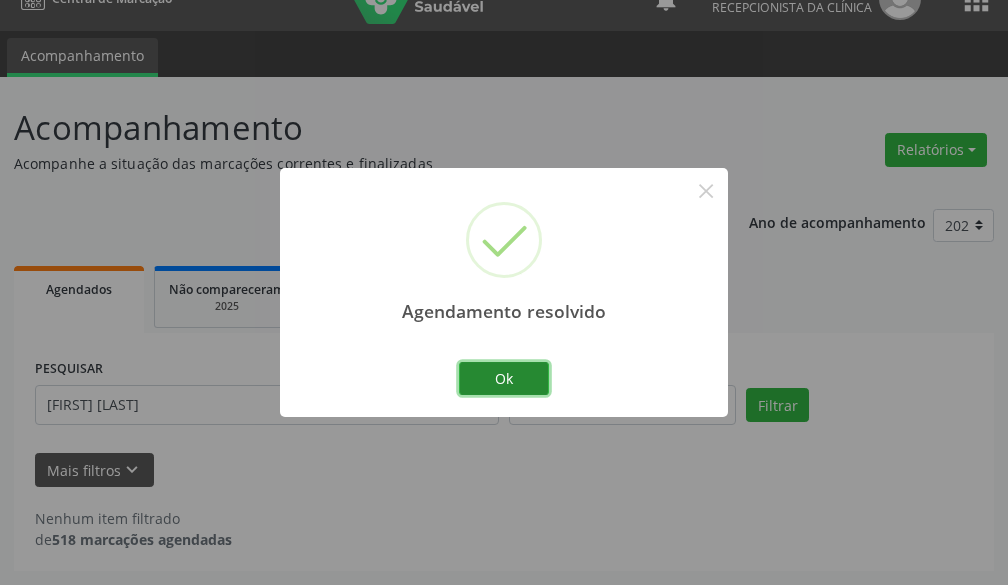 click on "Ok" at bounding box center (504, 379) 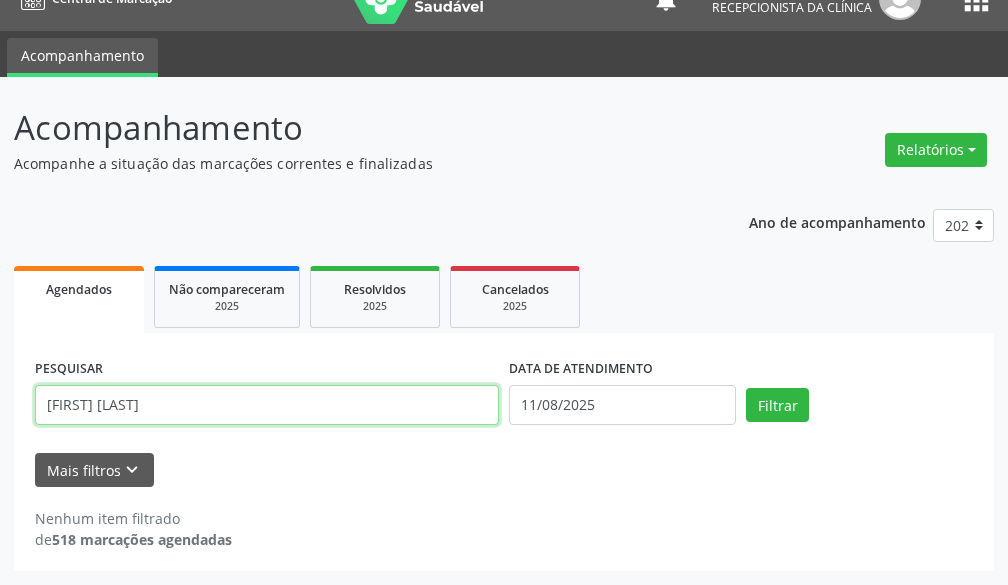 click on "[FIRST] [LAST]" at bounding box center (267, 405) 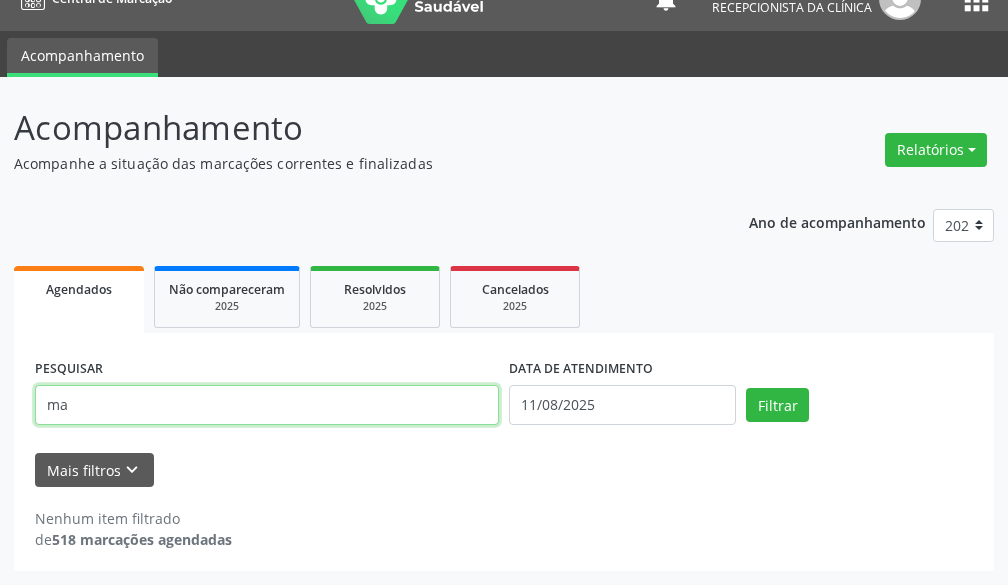 type on "m" 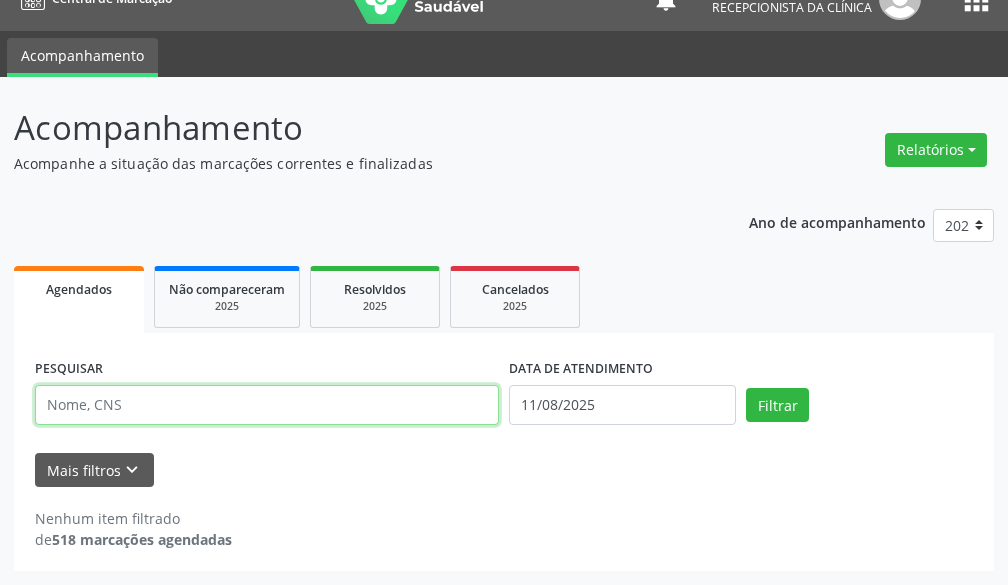 type 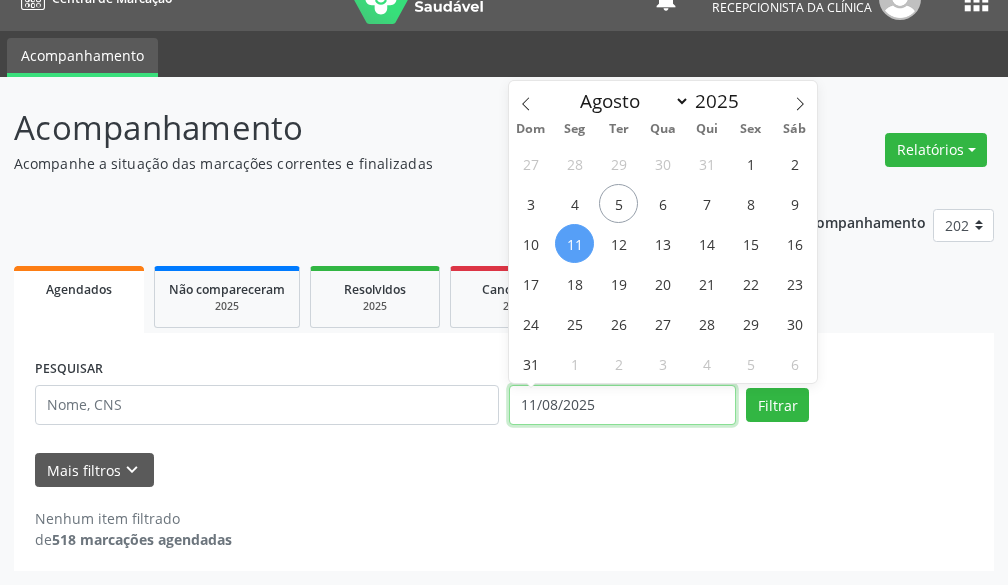 click on "11/08/2025" at bounding box center (622, 405) 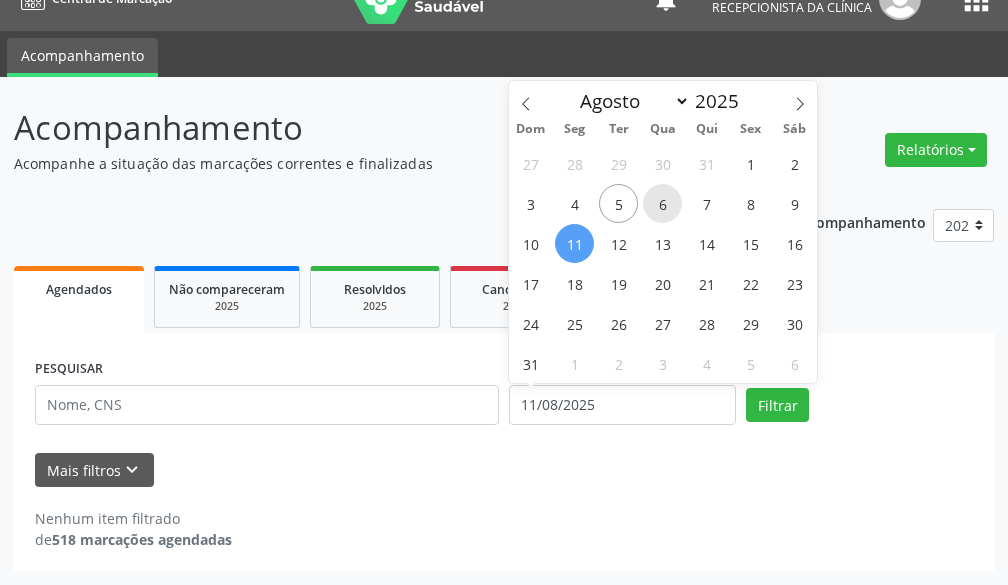 click on "6" at bounding box center (662, 203) 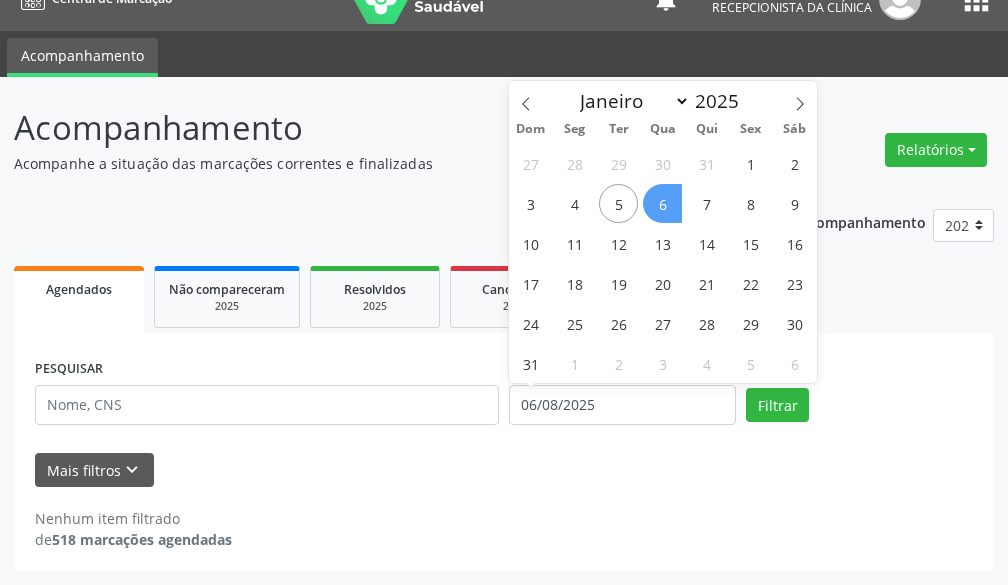 click on "6" at bounding box center (662, 203) 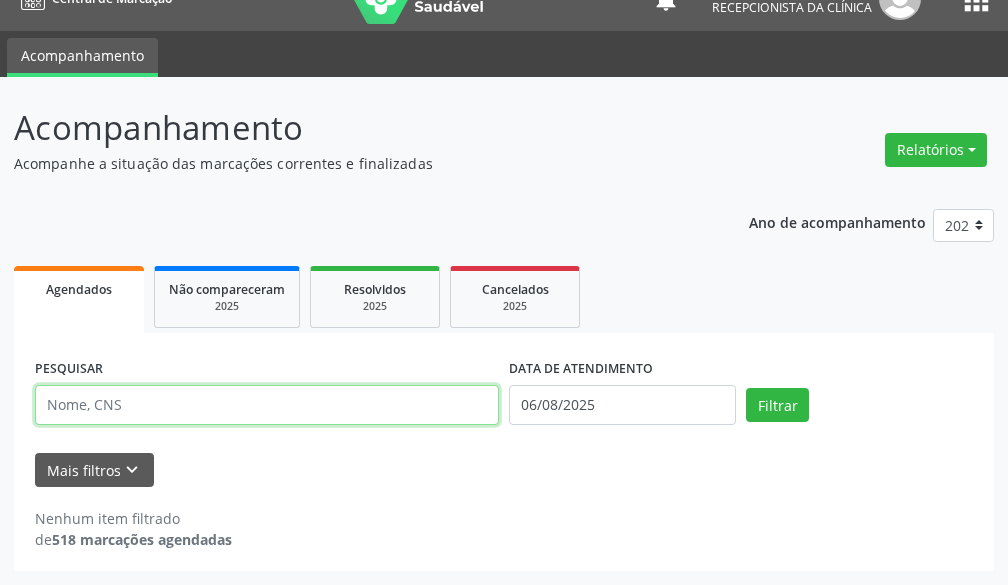 click at bounding box center [267, 405] 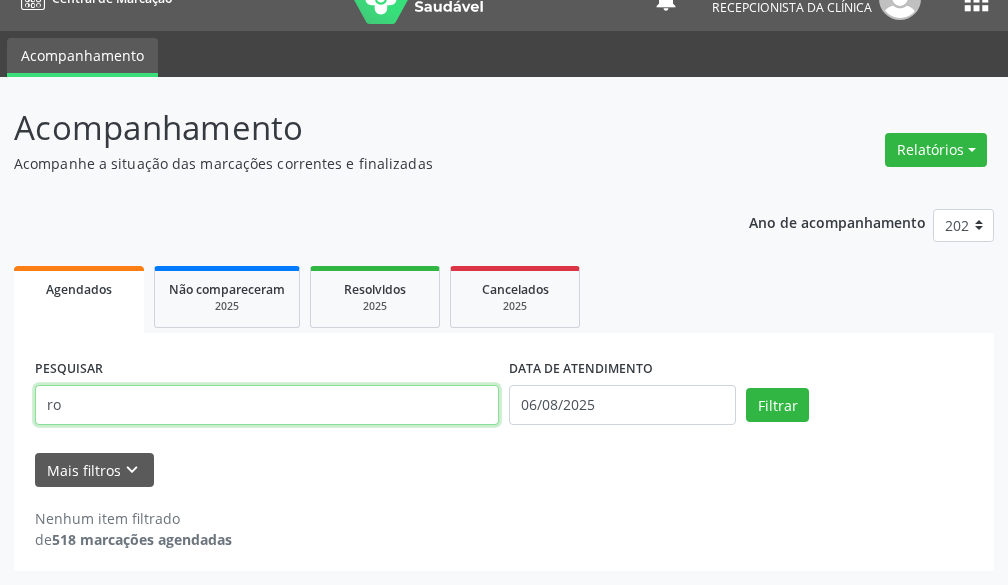 type on "r" 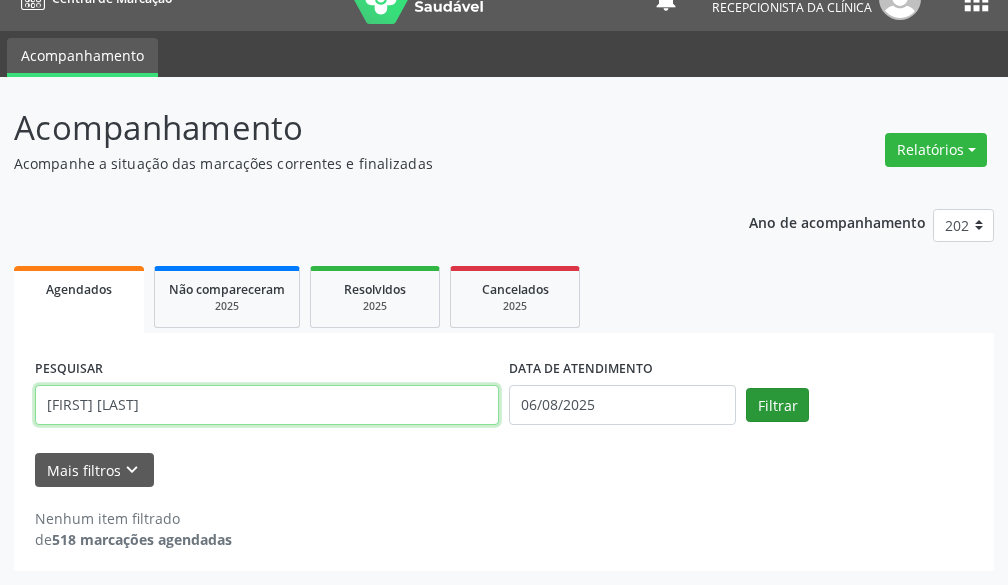 type on "[FIRST] [LAST]" 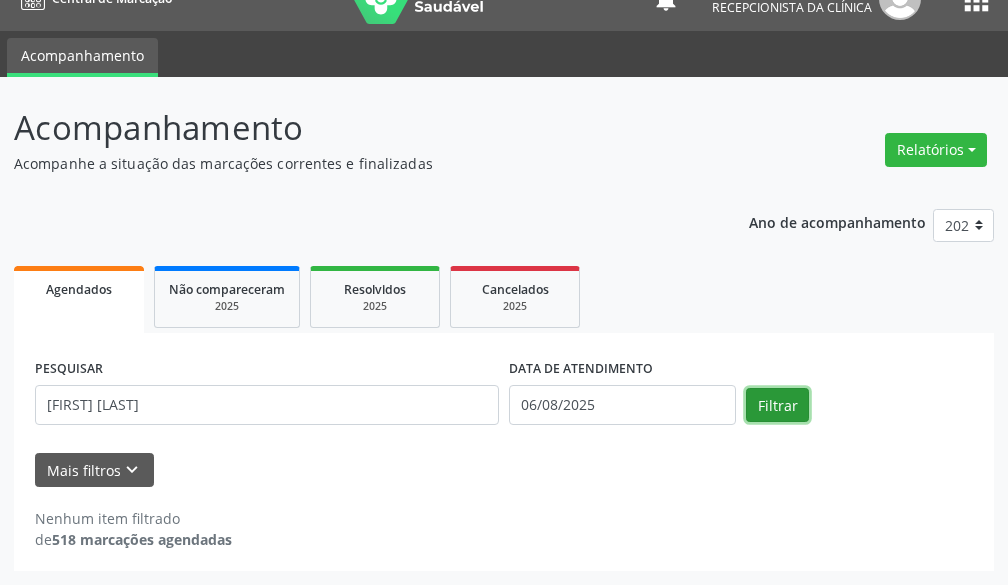 click on "Filtrar" at bounding box center (777, 405) 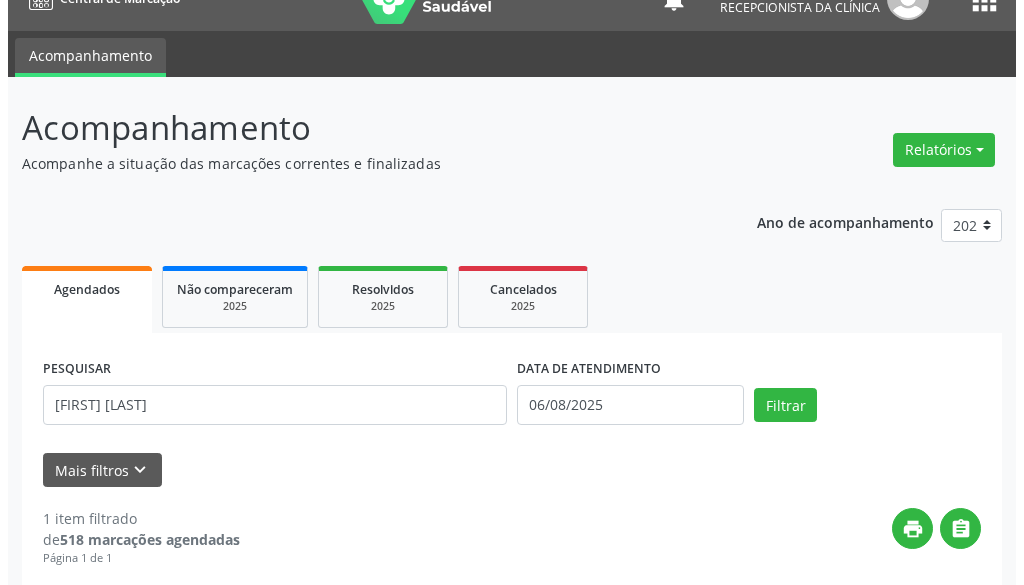scroll, scrollTop: 320, scrollLeft: 0, axis: vertical 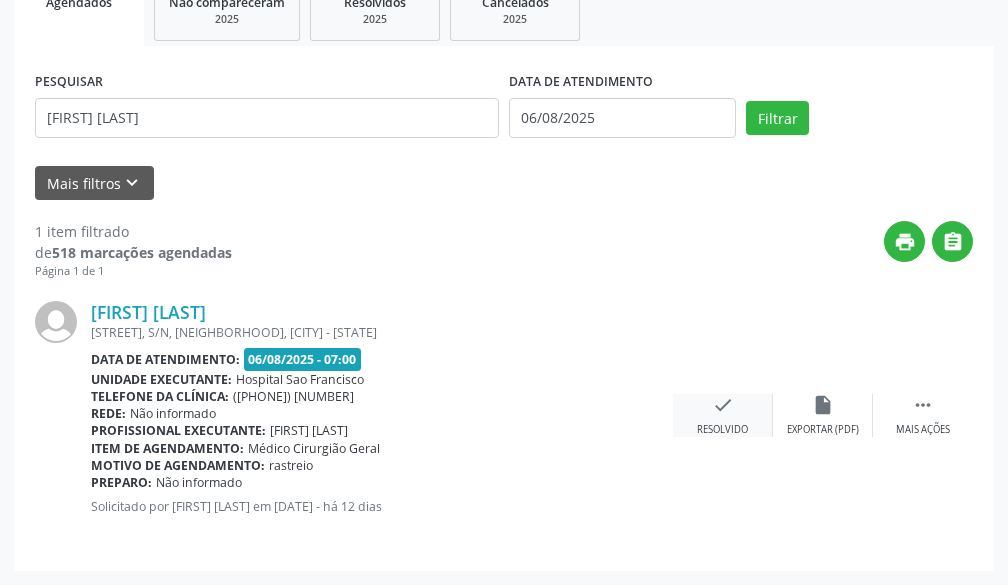 click on "Resolvido" at bounding box center [722, 430] 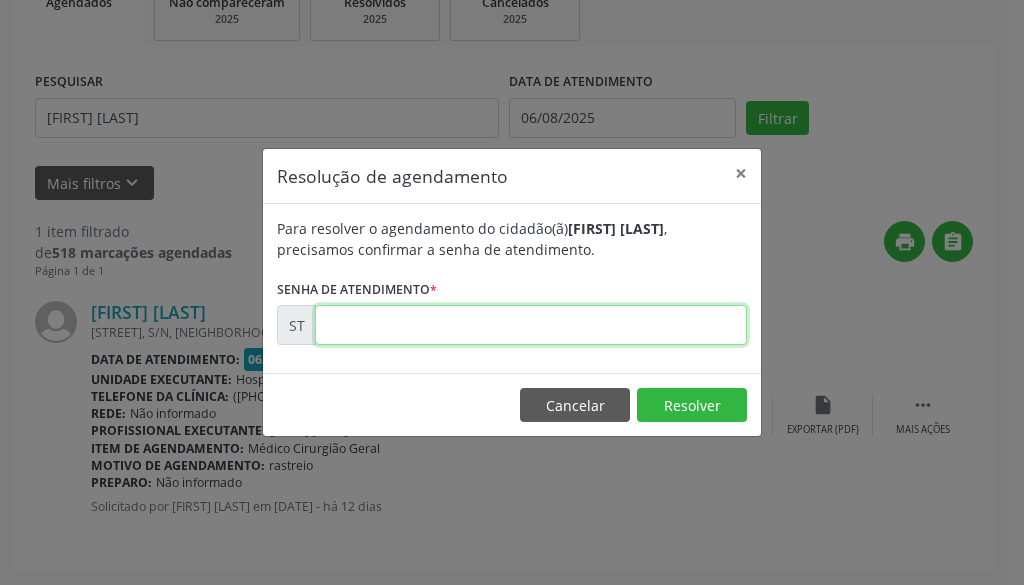 click at bounding box center (531, 325) 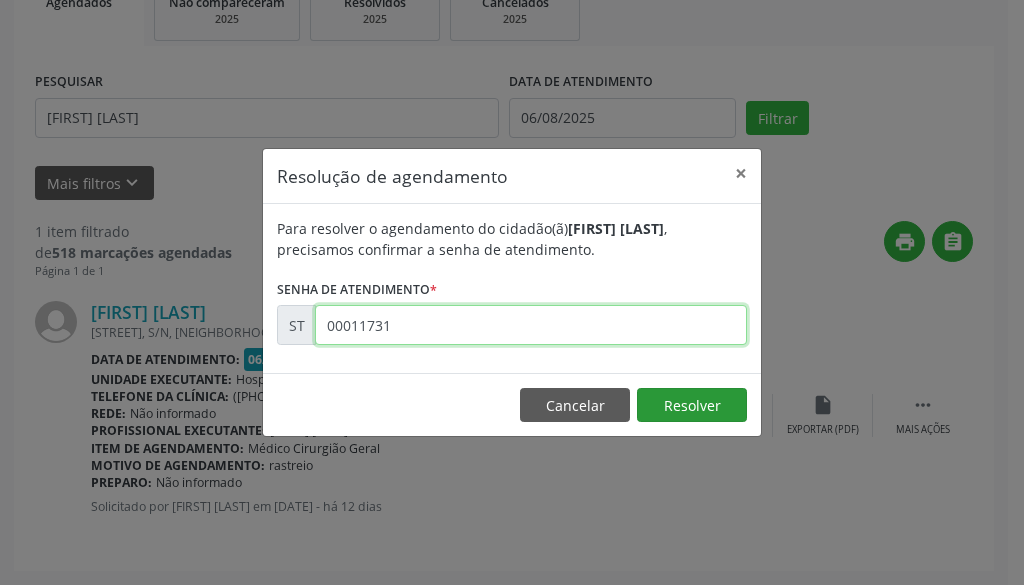 type on "00011731" 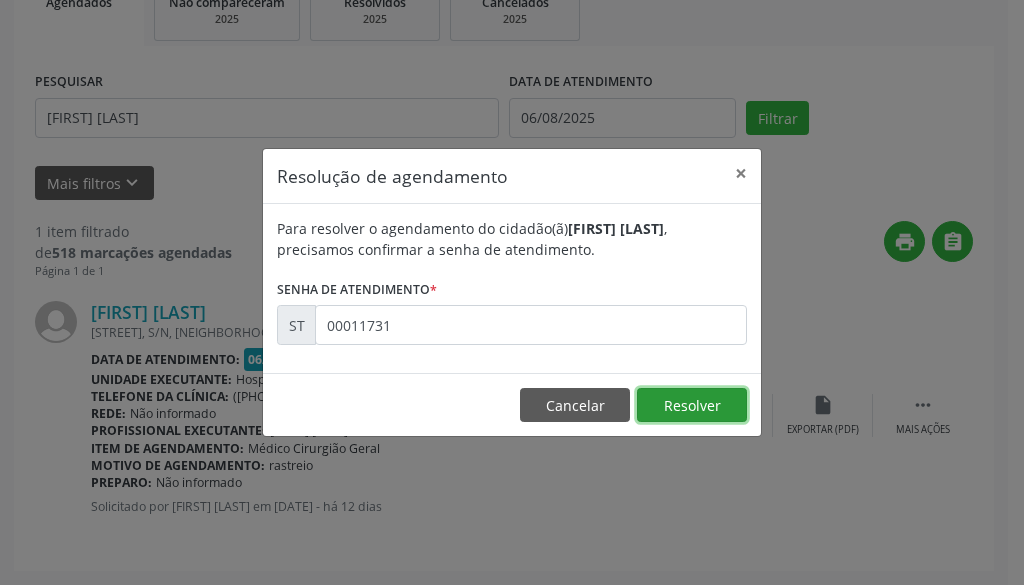 click on "Resolver" at bounding box center (692, 405) 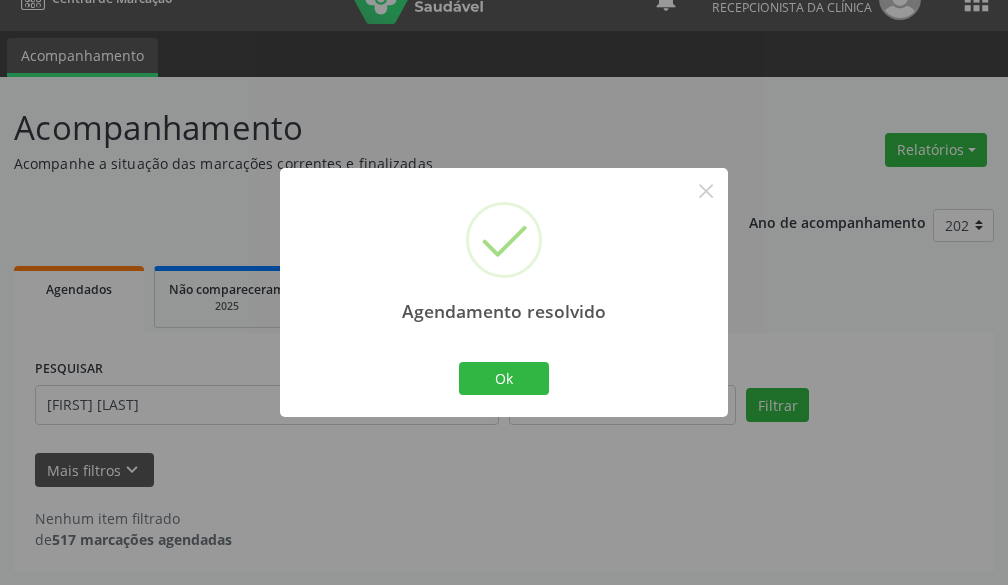 scroll, scrollTop: 33, scrollLeft: 0, axis: vertical 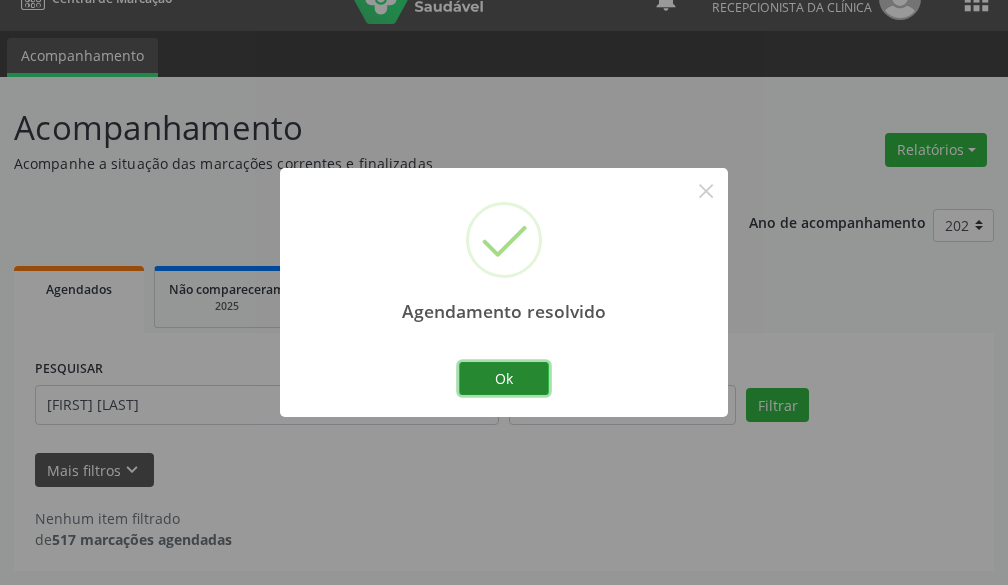 click on "Ok" at bounding box center [504, 379] 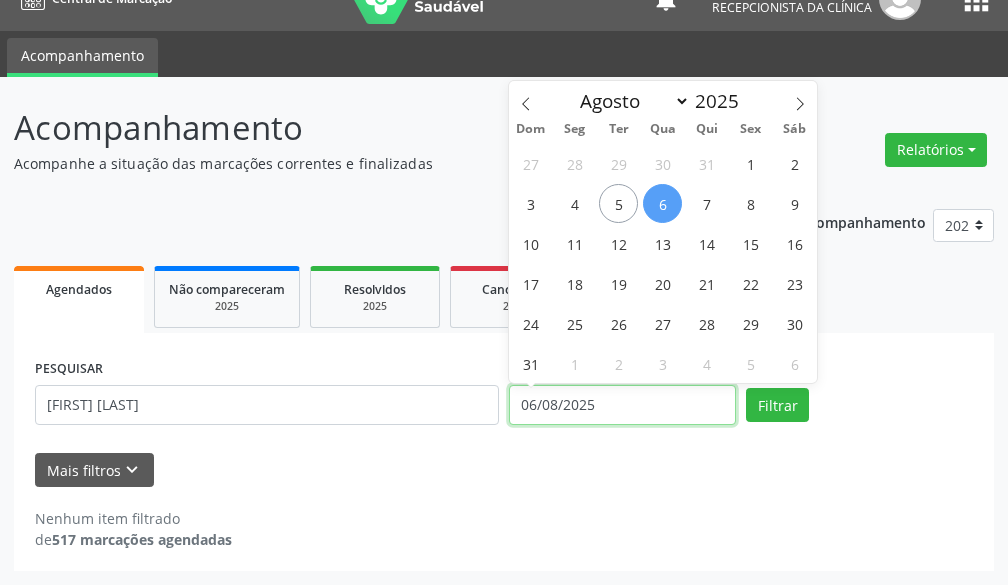click on "06/08/2025" at bounding box center [622, 405] 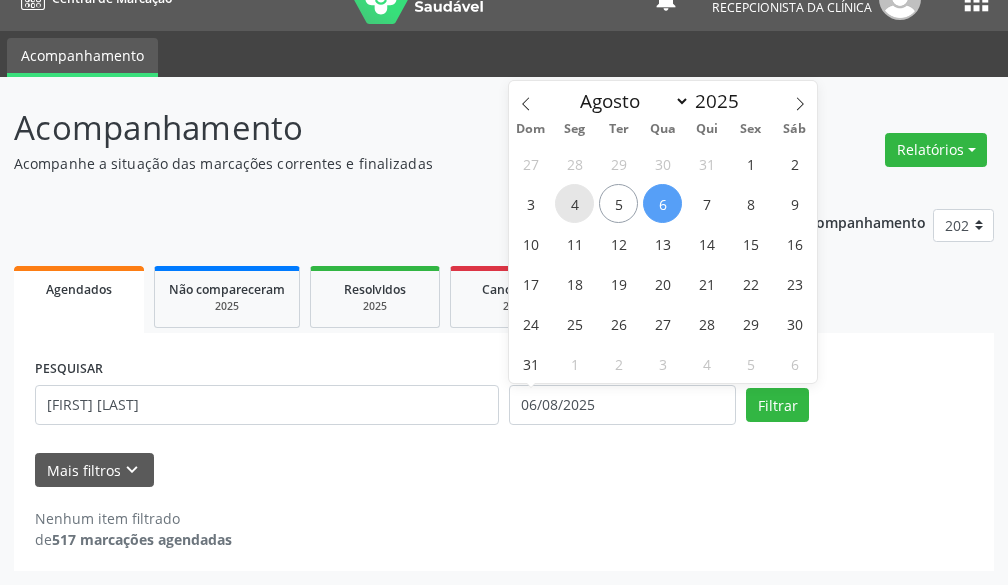 click on "4" at bounding box center (574, 203) 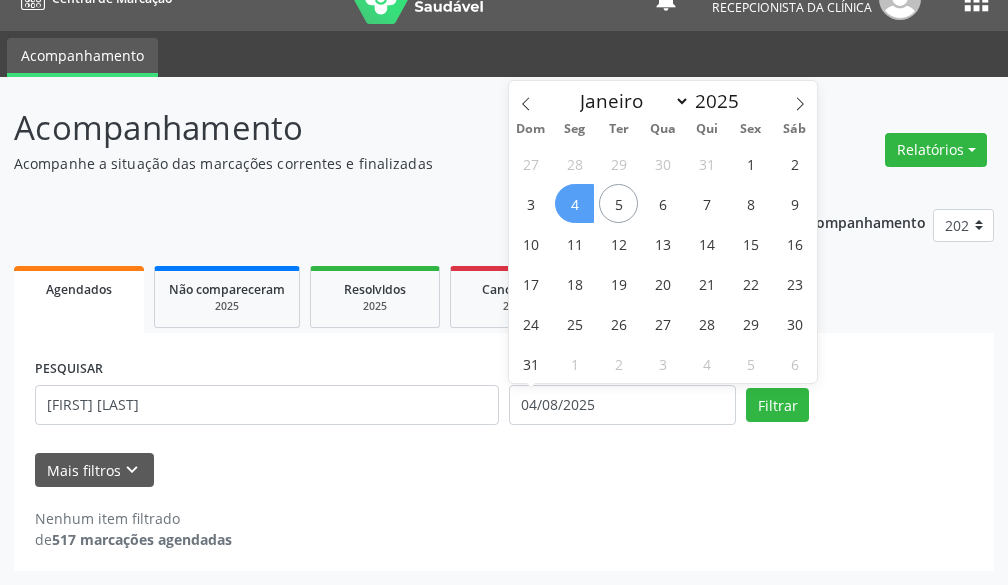 click on "4" at bounding box center [574, 203] 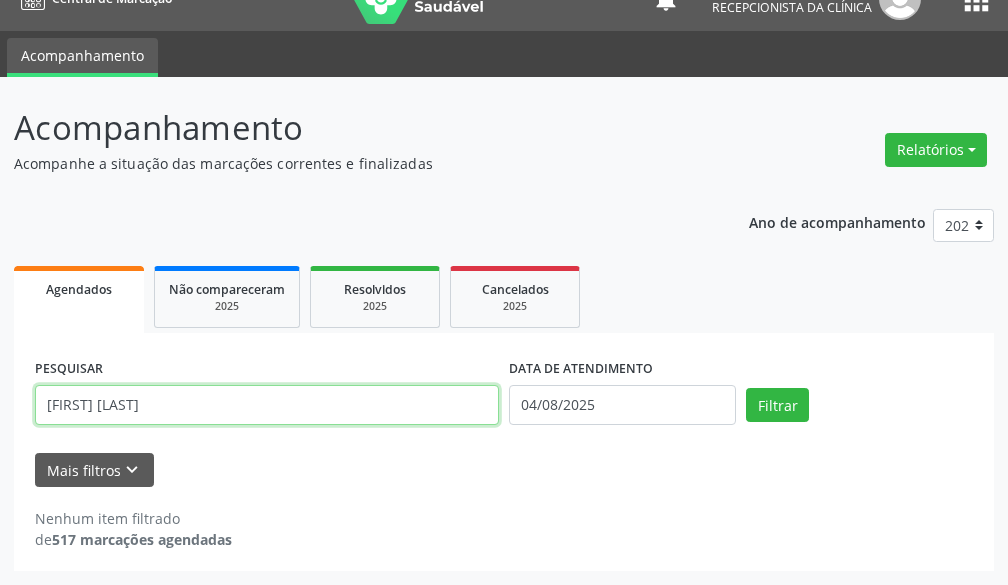 click on "[FIRST] [LAST]" at bounding box center (267, 405) 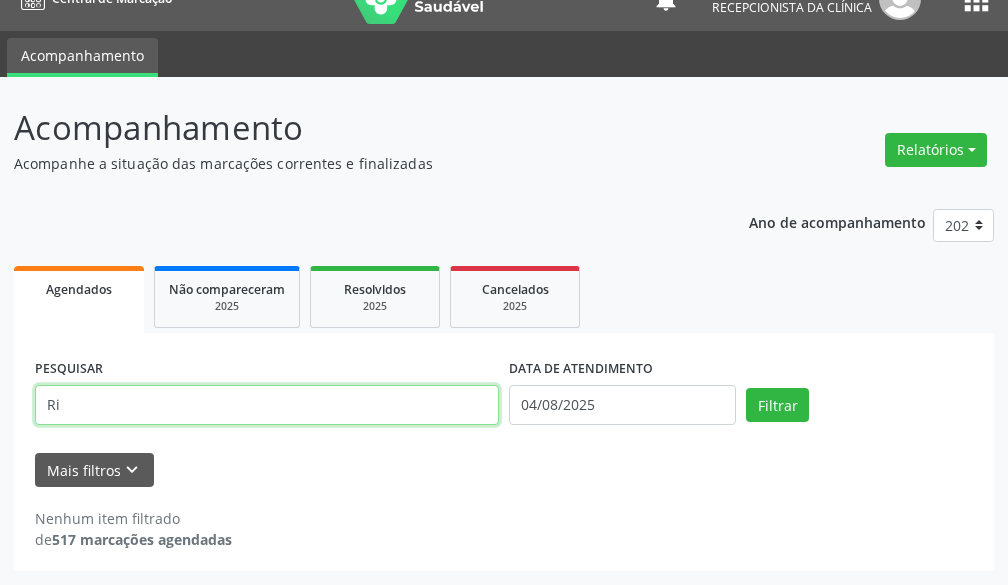 type on "R" 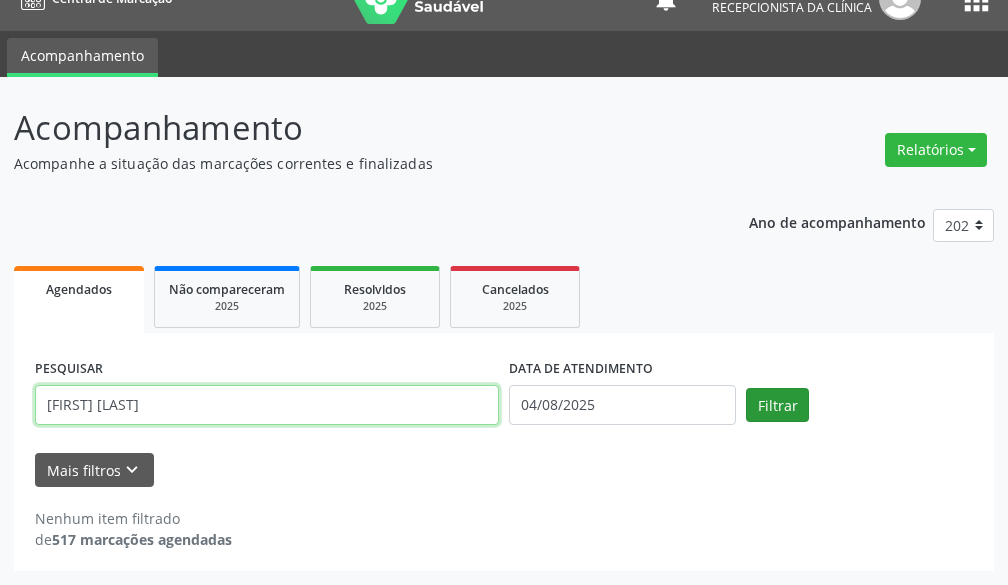 type on "[FIRST] [LAST]" 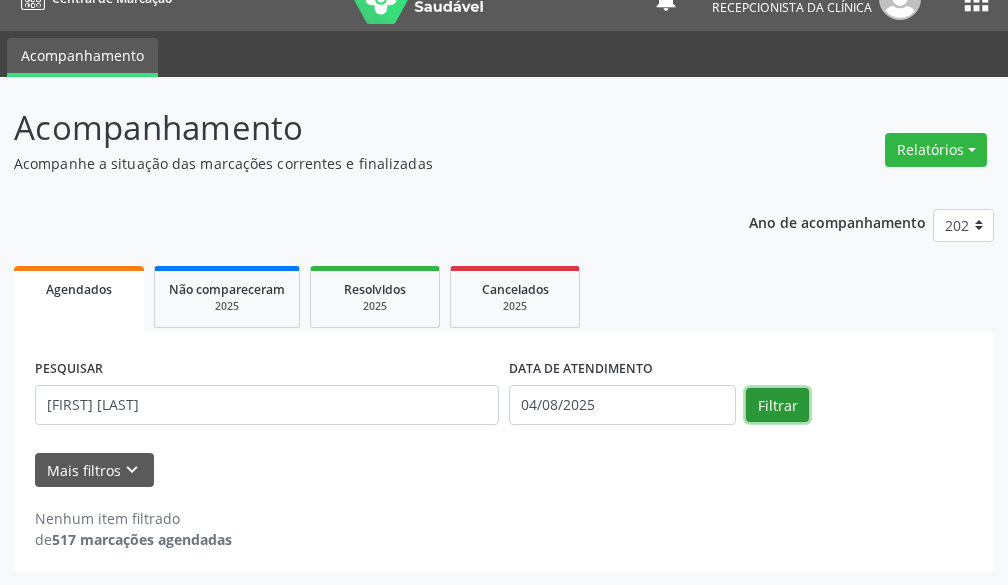 click on "Filtrar" at bounding box center [777, 405] 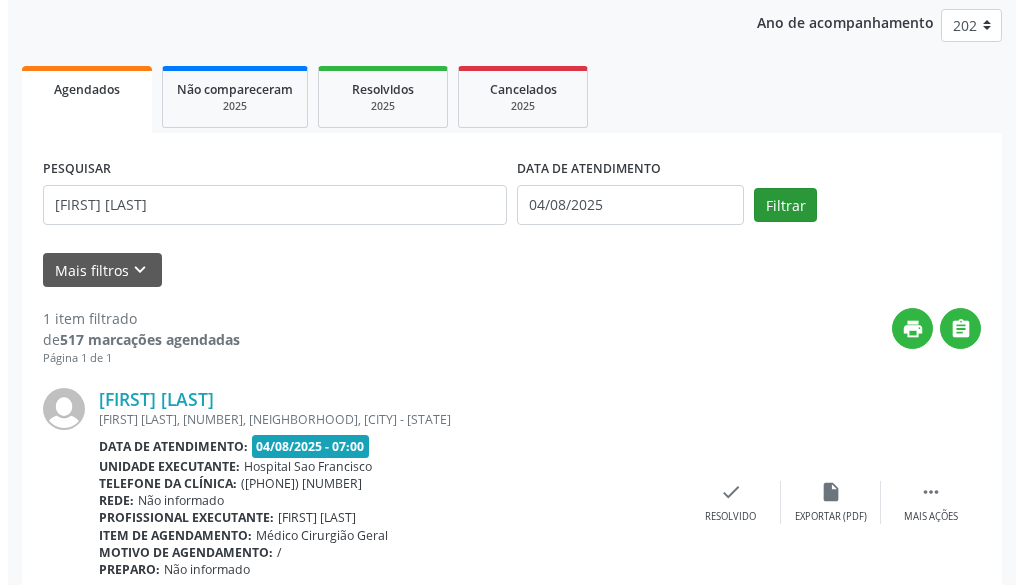 scroll, scrollTop: 320, scrollLeft: 0, axis: vertical 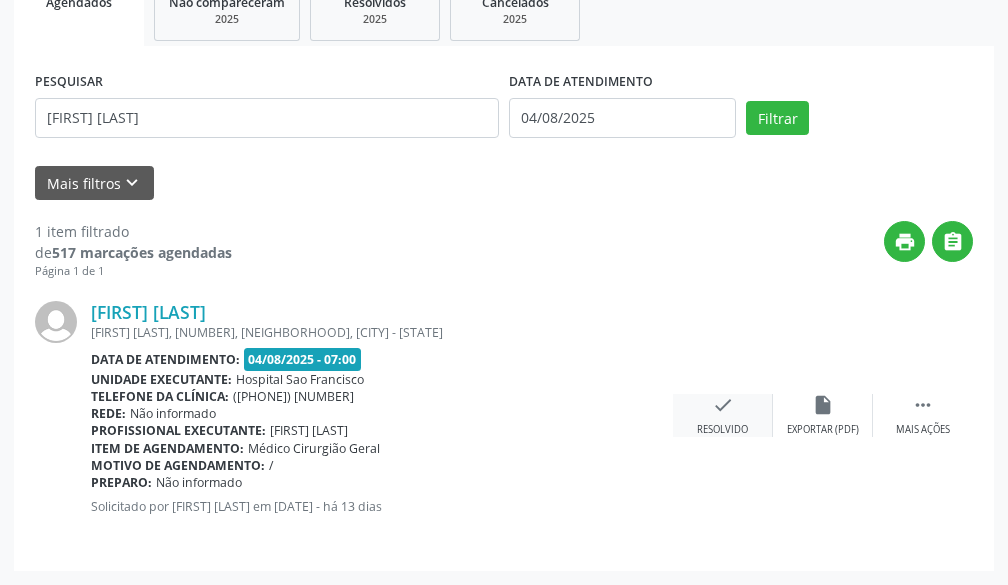 click on "check
Resolvido" at bounding box center (723, 415) 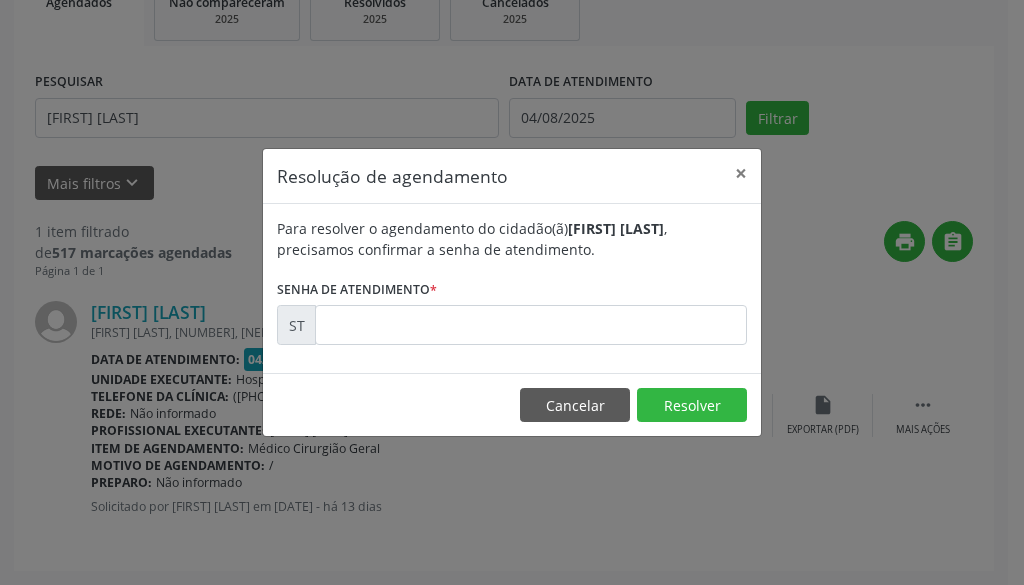 click on "Para resolver o agendamento do cidadão(ã)  [FIRST] [LAST] ,
precisamos confirmar a senha de atendimento.
Senha de atendimento
*
ST" at bounding box center (512, 288) 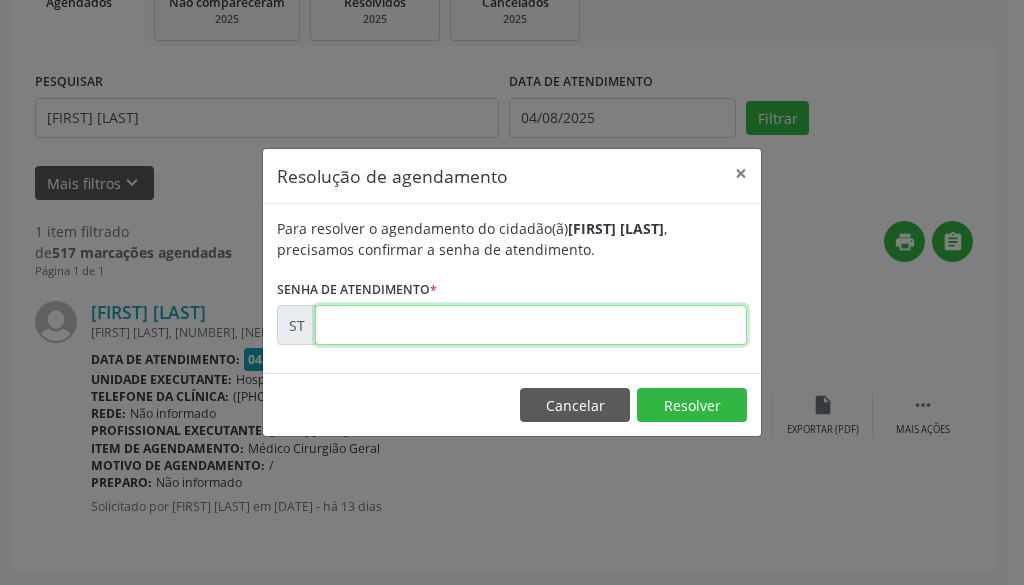 click at bounding box center [531, 325] 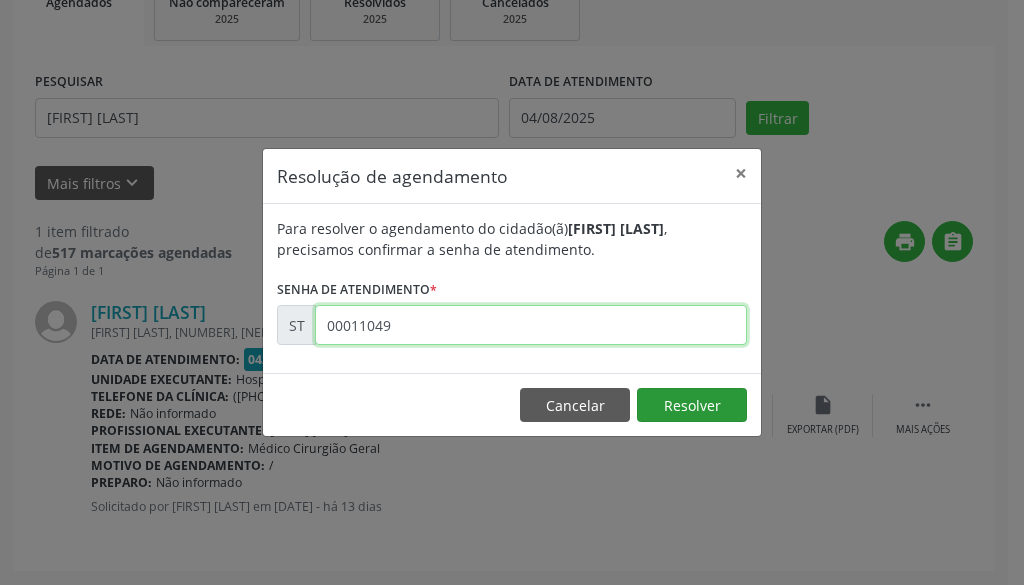 type on "00011049" 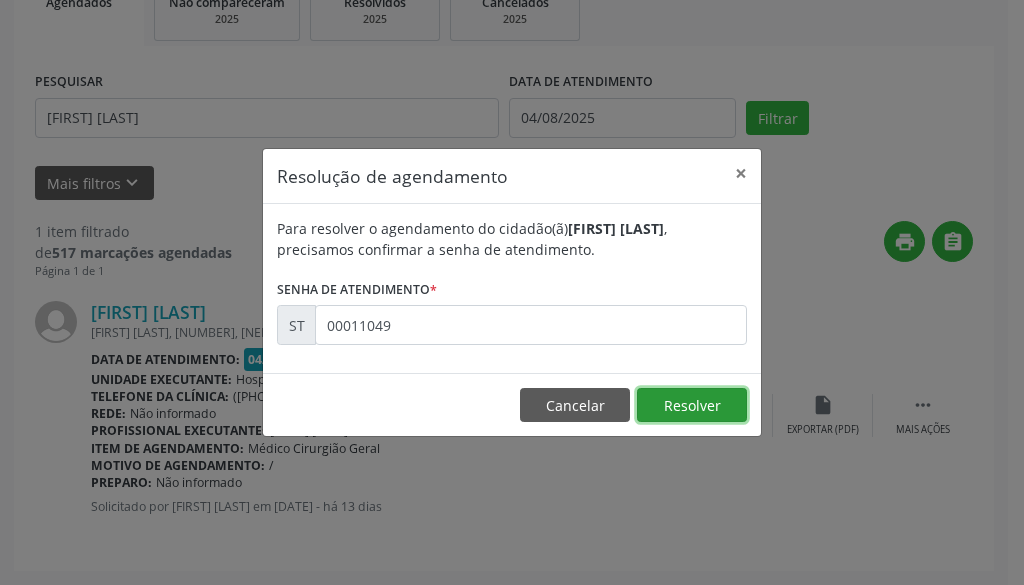 click on "Resolver" at bounding box center (692, 405) 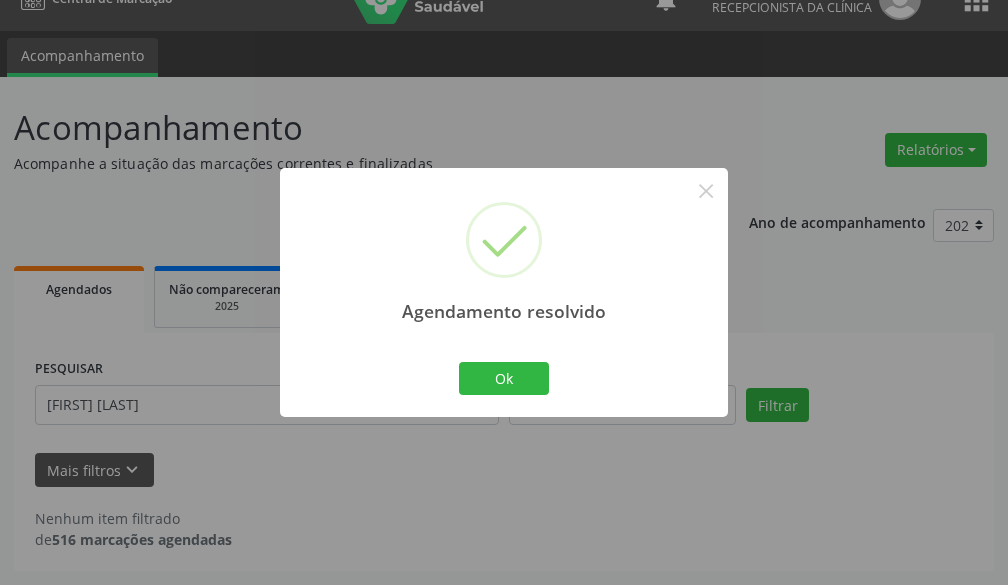 scroll, scrollTop: 33, scrollLeft: 0, axis: vertical 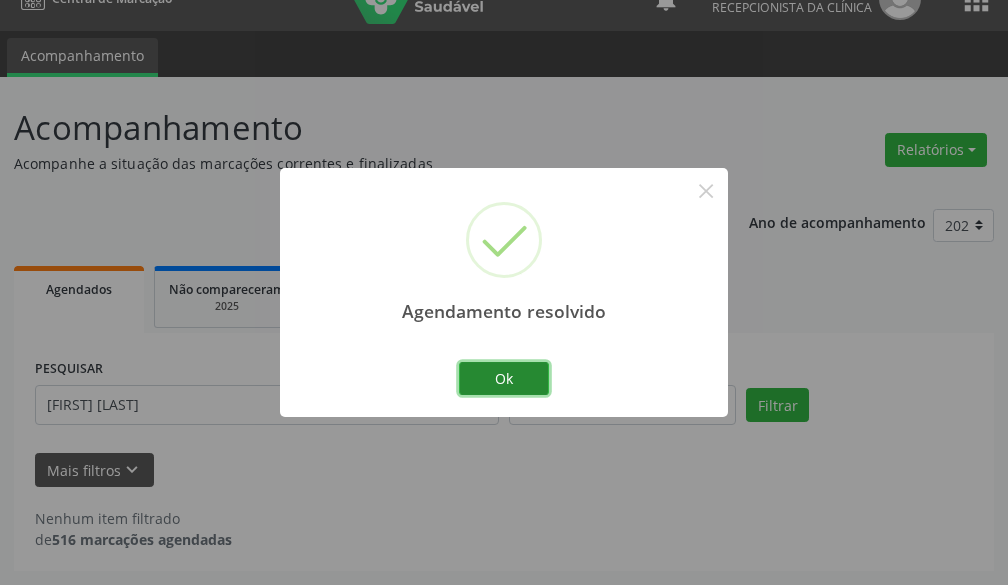 click on "Ok" at bounding box center [504, 379] 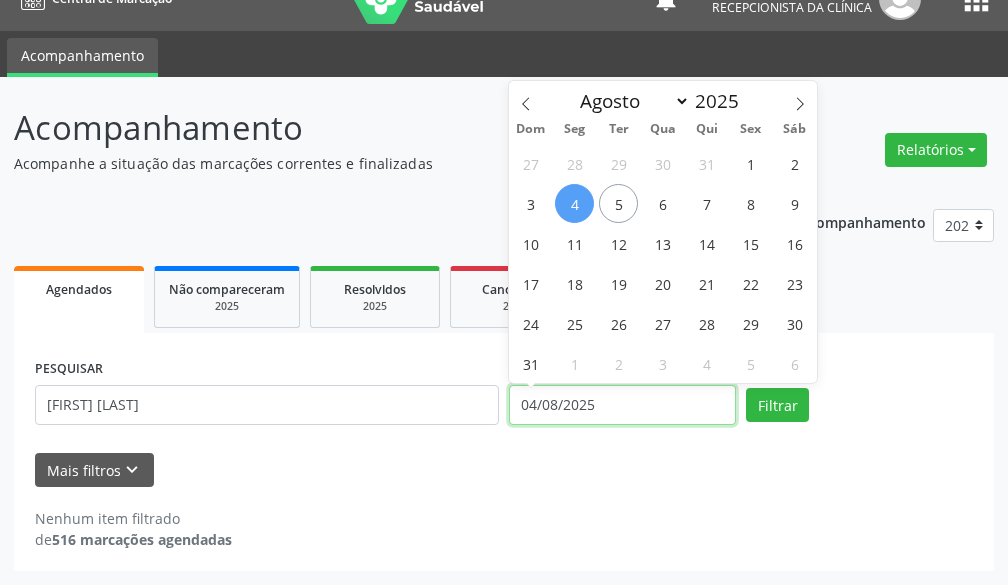 click on "04/08/2025" at bounding box center (622, 405) 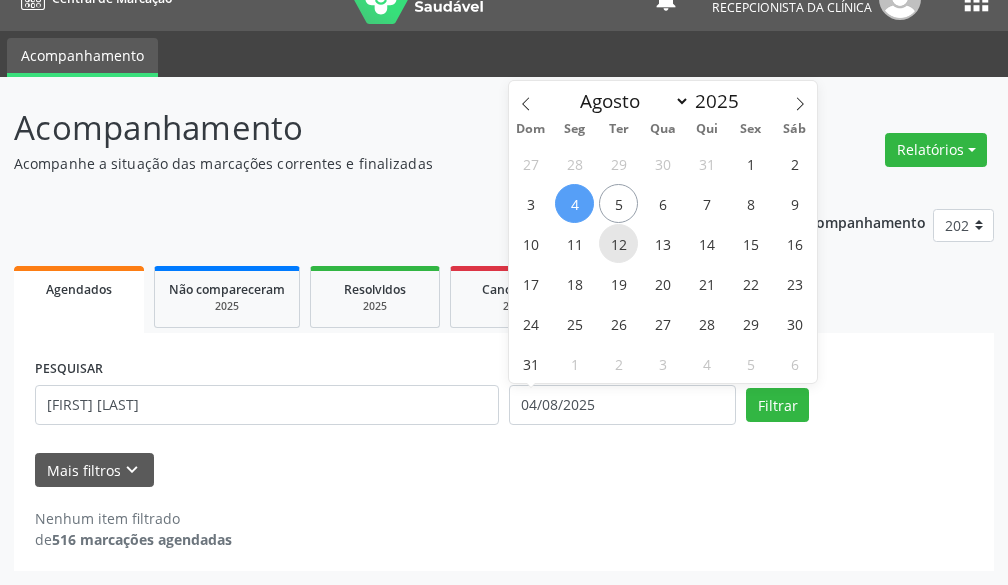 click on "12" at bounding box center [618, 243] 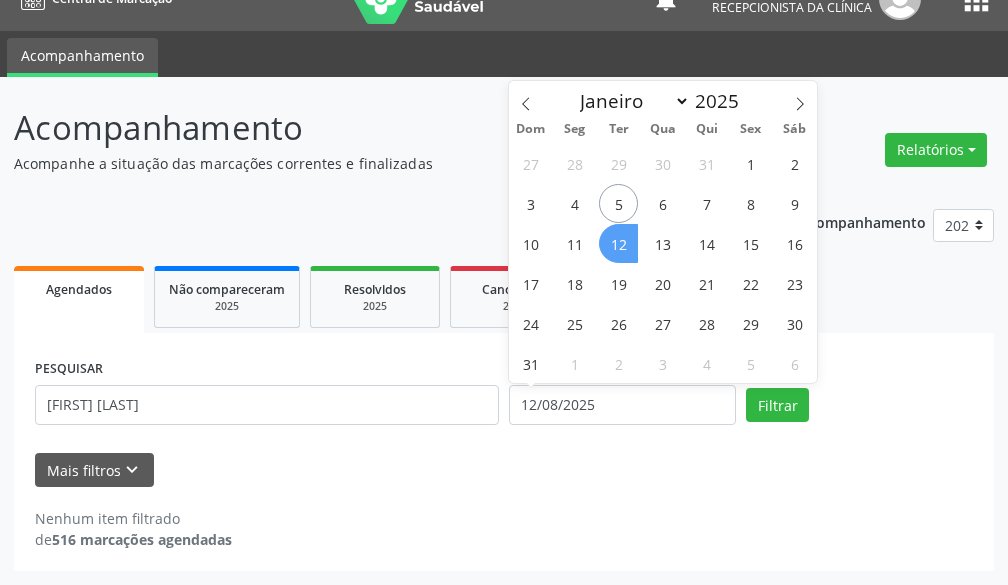 click on "12" at bounding box center (618, 243) 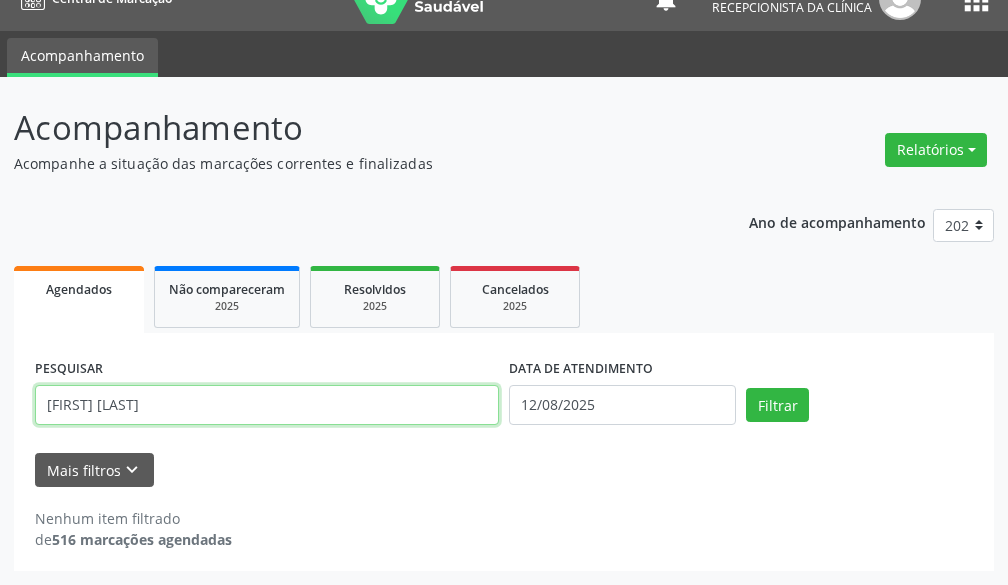 click on "[FIRST] [LAST]" at bounding box center (267, 405) 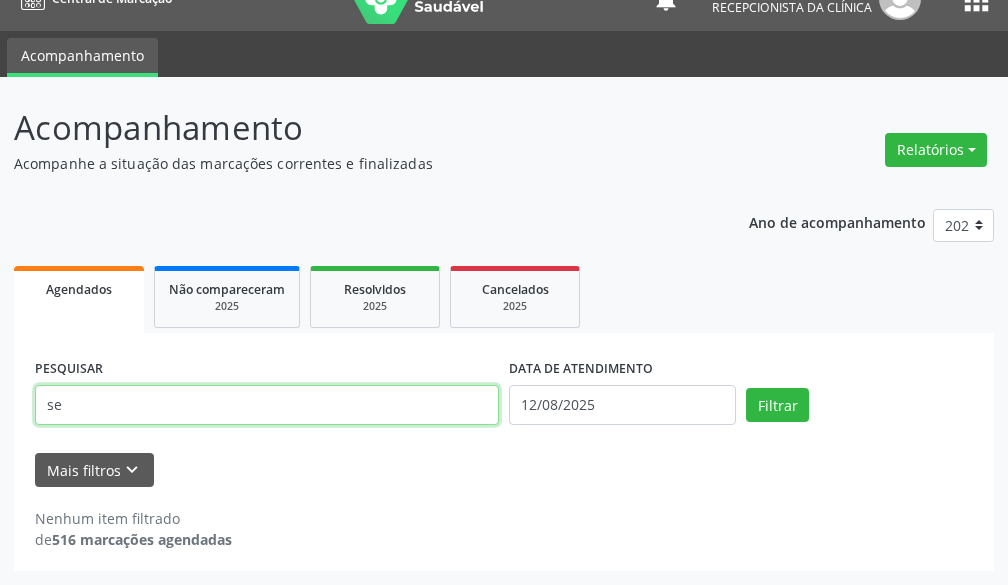 type on "s" 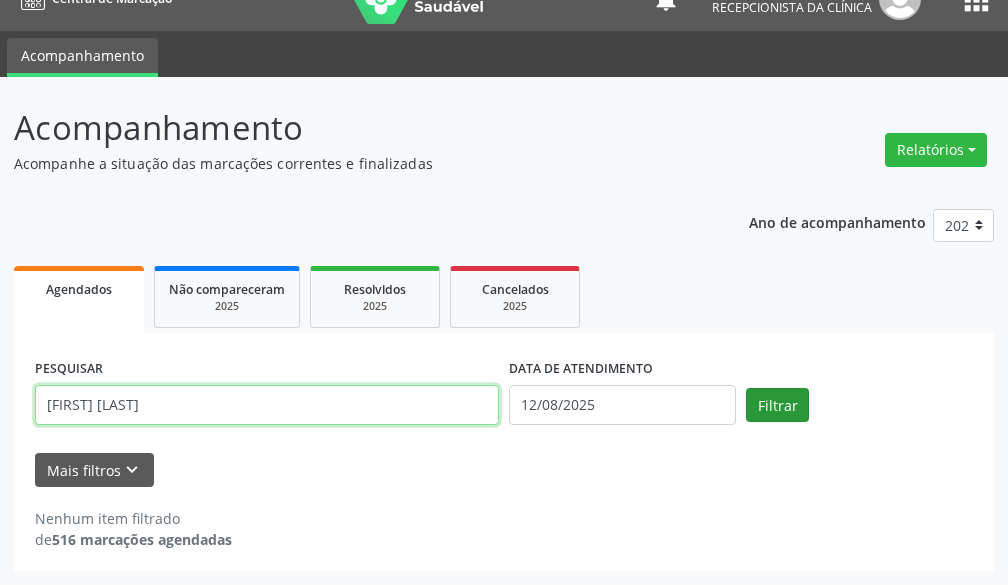 type on "[FIRST] [LAST]" 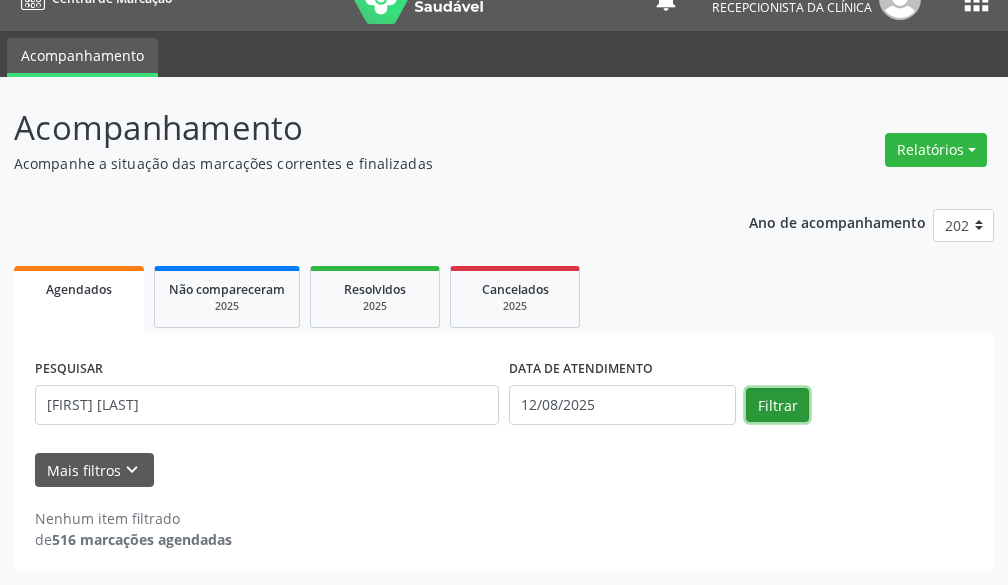 click on "Filtrar" at bounding box center [777, 405] 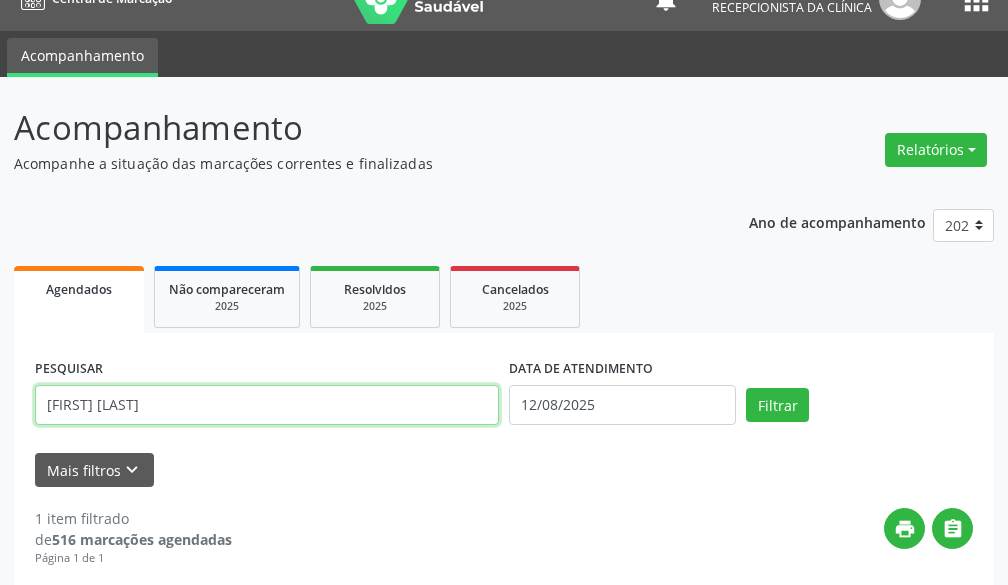 click on "[FIRST] [LAST]" at bounding box center (267, 405) 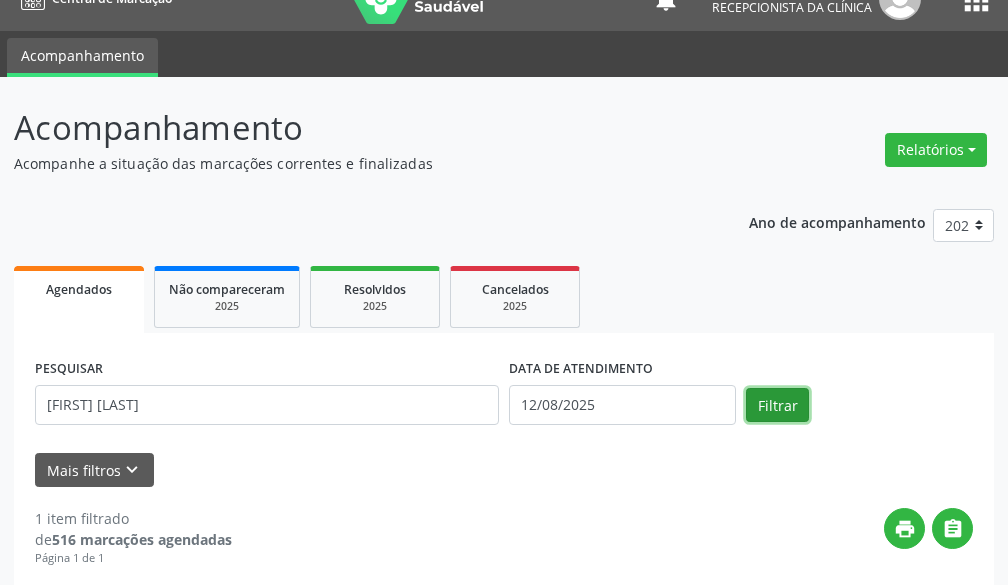 click on "Filtrar" at bounding box center (777, 405) 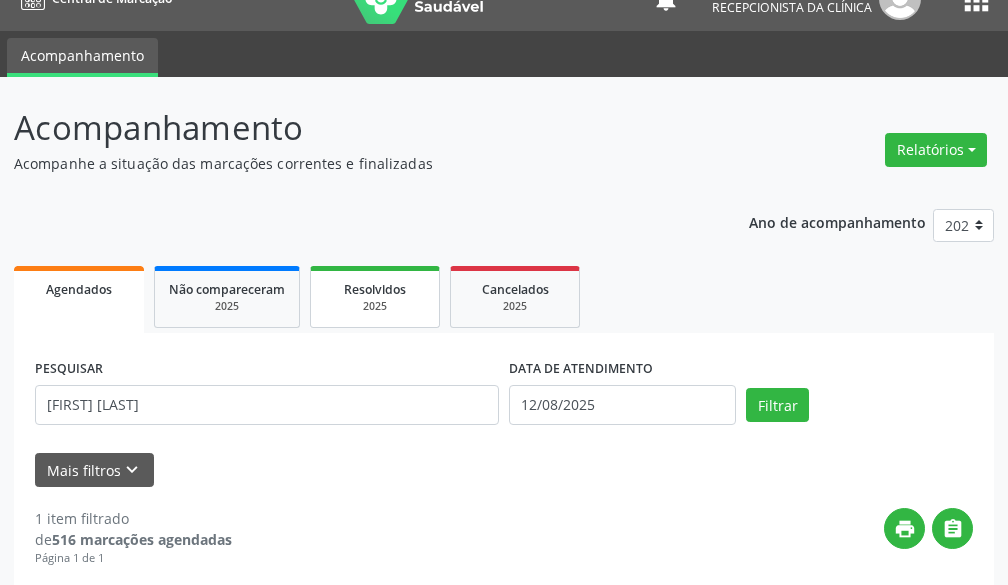 click on "Resolvidos" at bounding box center [375, 289] 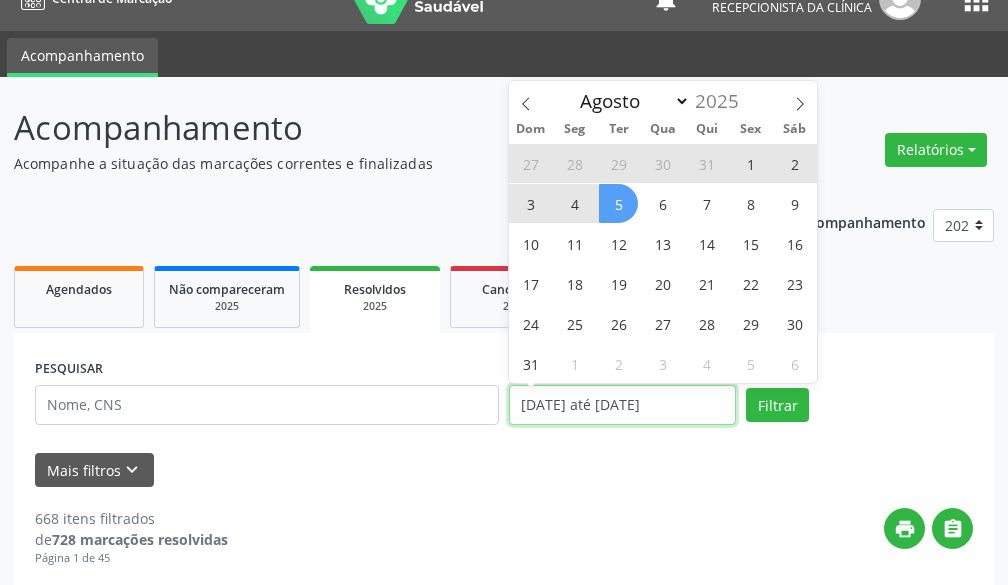 click on "[DATE] até [DATE]" at bounding box center (622, 405) 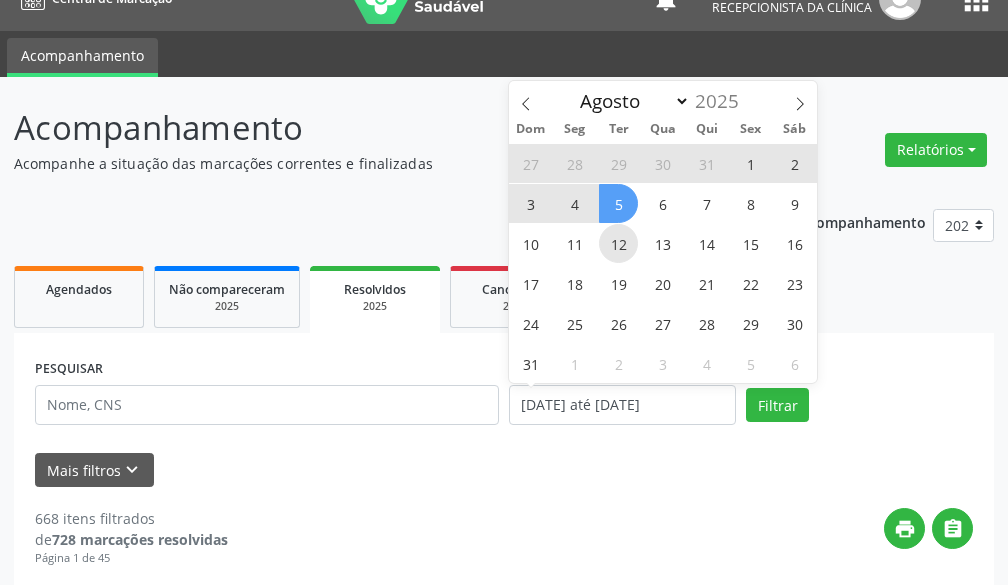 click on "12" at bounding box center (618, 243) 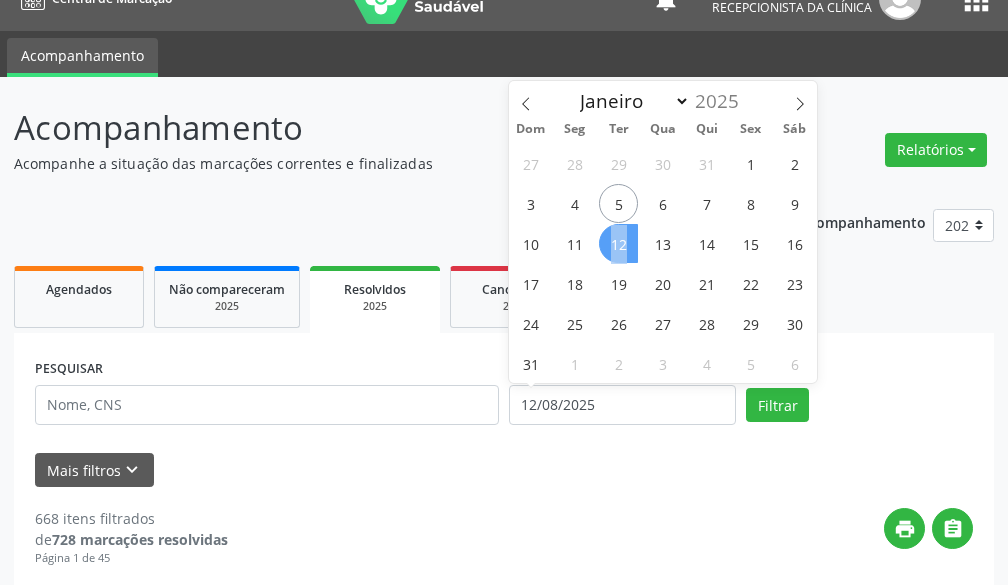 click on "12" at bounding box center [618, 243] 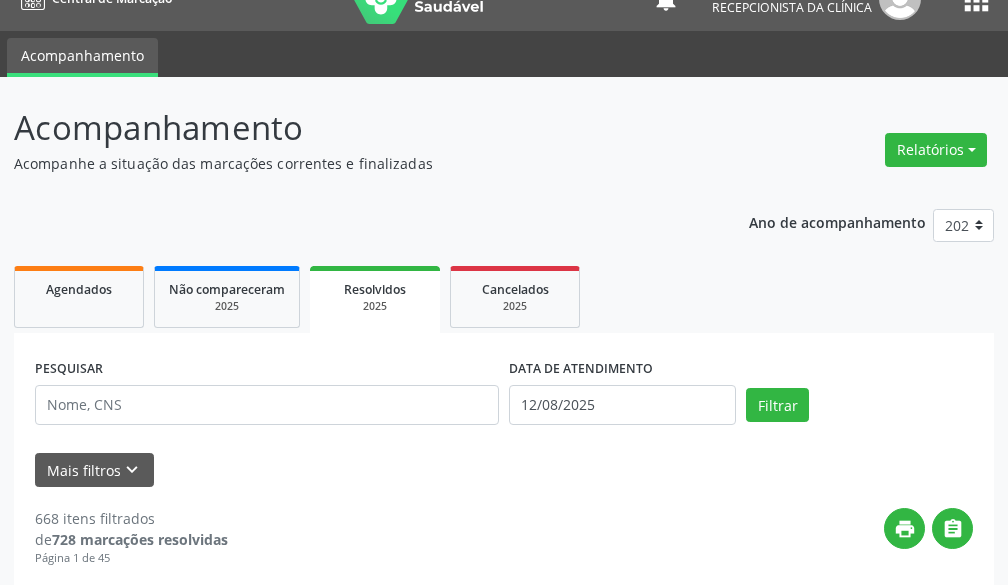 click on "PESQUISAR" at bounding box center [267, 396] 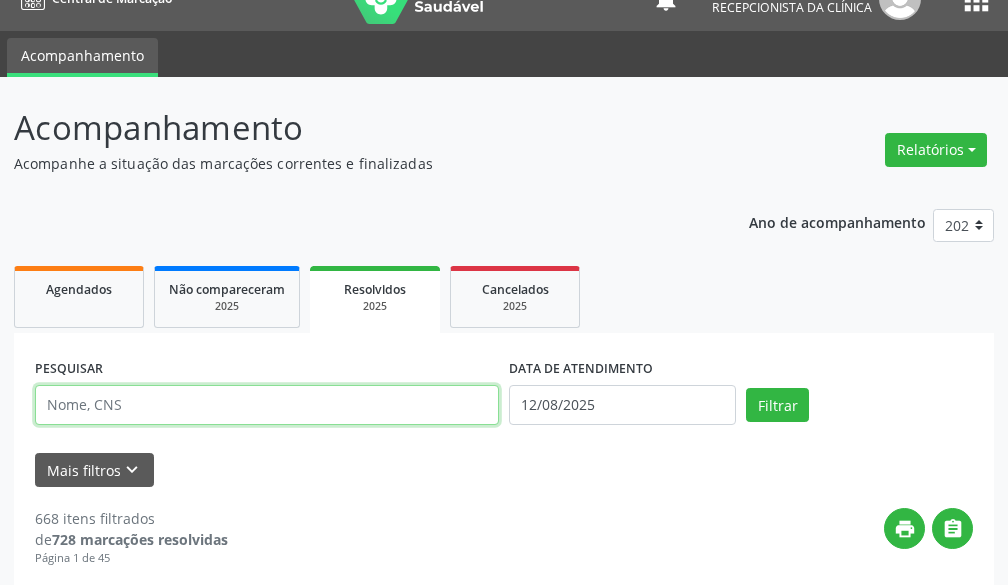 click at bounding box center [267, 405] 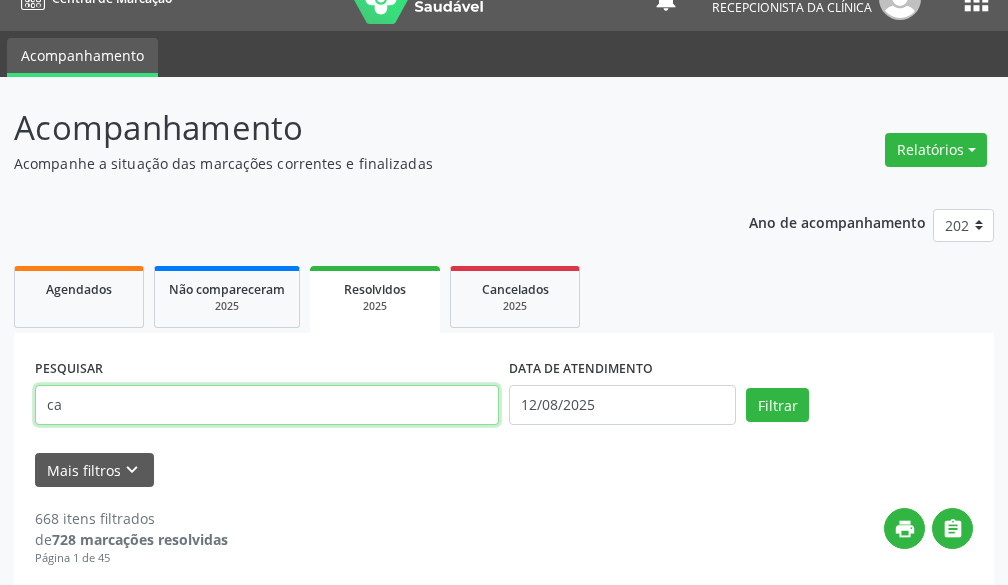 type on "[FIRST] [LAST]" 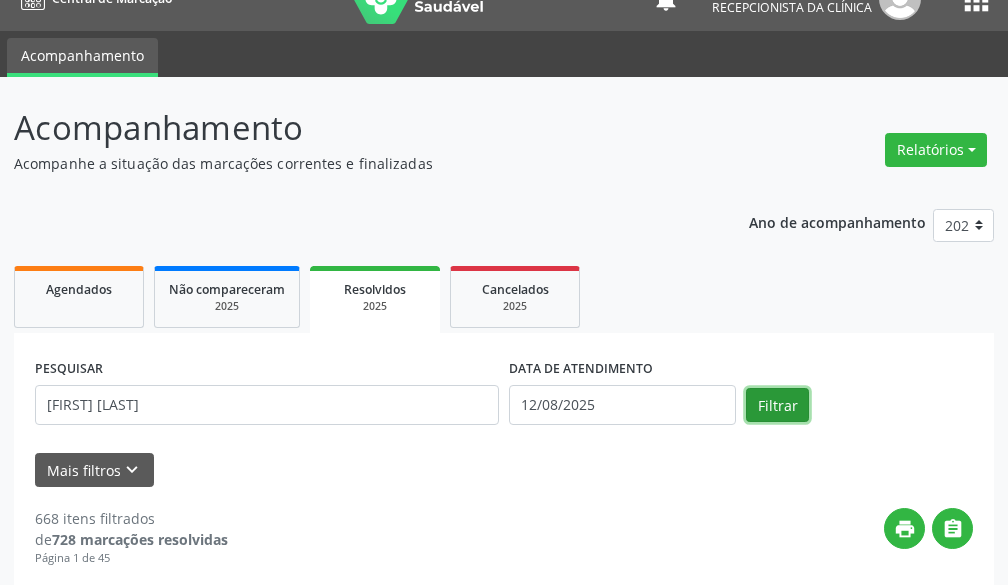 click on "Filtrar" at bounding box center [777, 405] 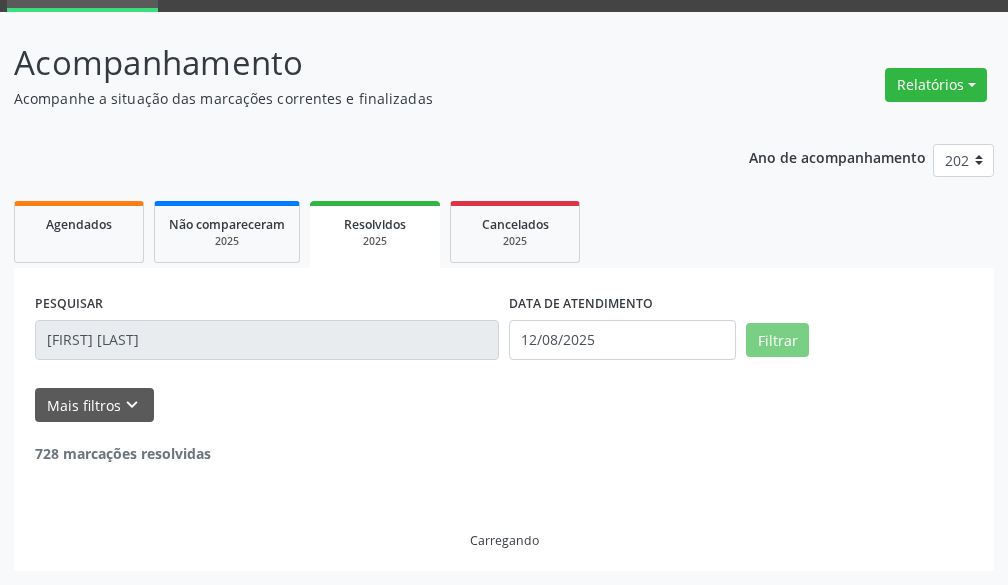 scroll, scrollTop: 33, scrollLeft: 0, axis: vertical 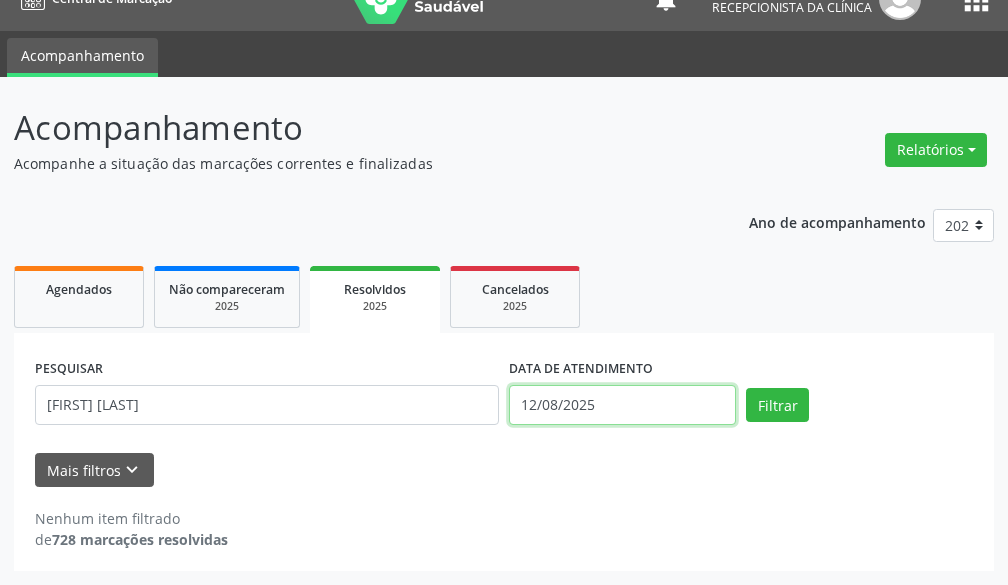 click on "12/08/2025" at bounding box center [622, 405] 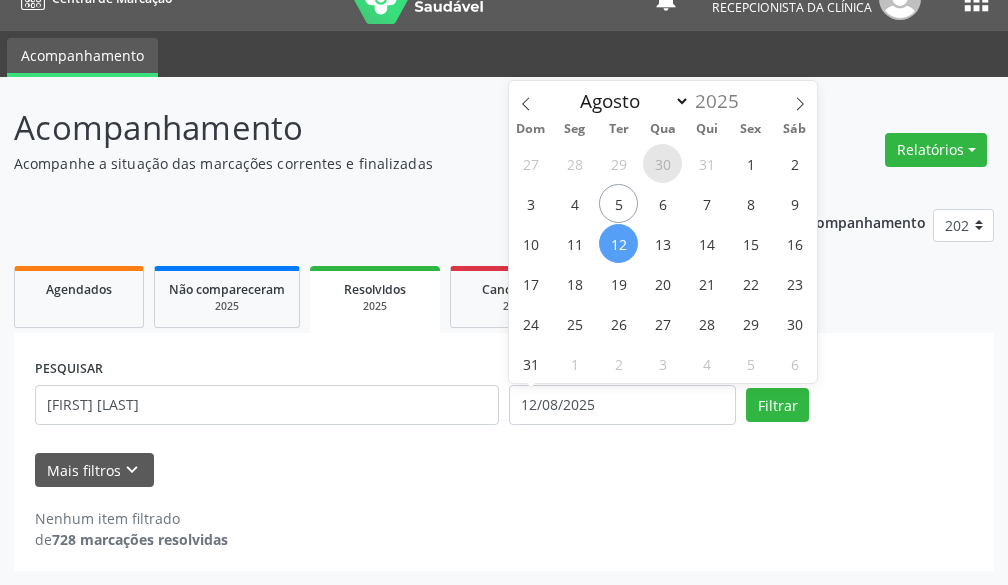 click on "30" at bounding box center (662, 163) 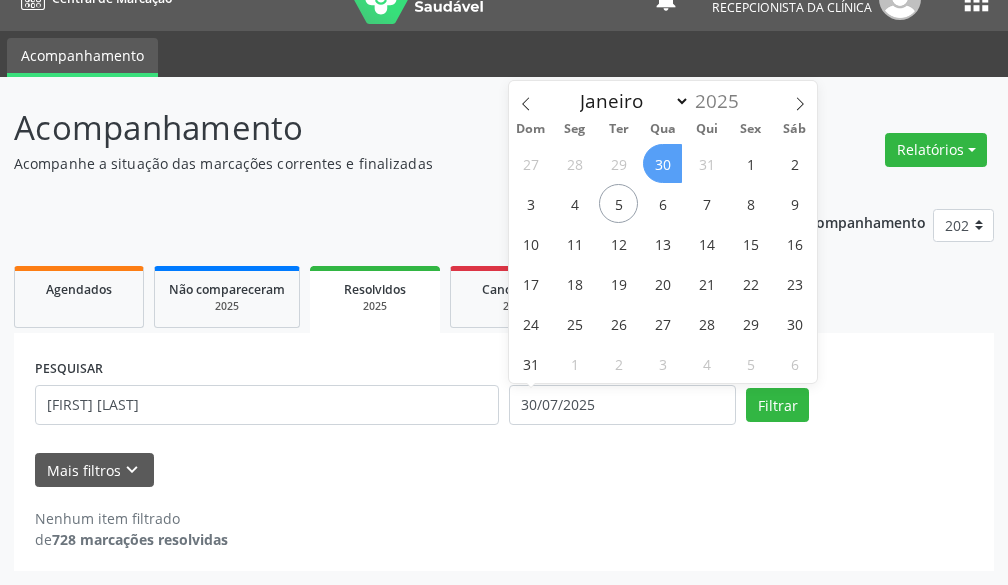 click on "30" at bounding box center [662, 163] 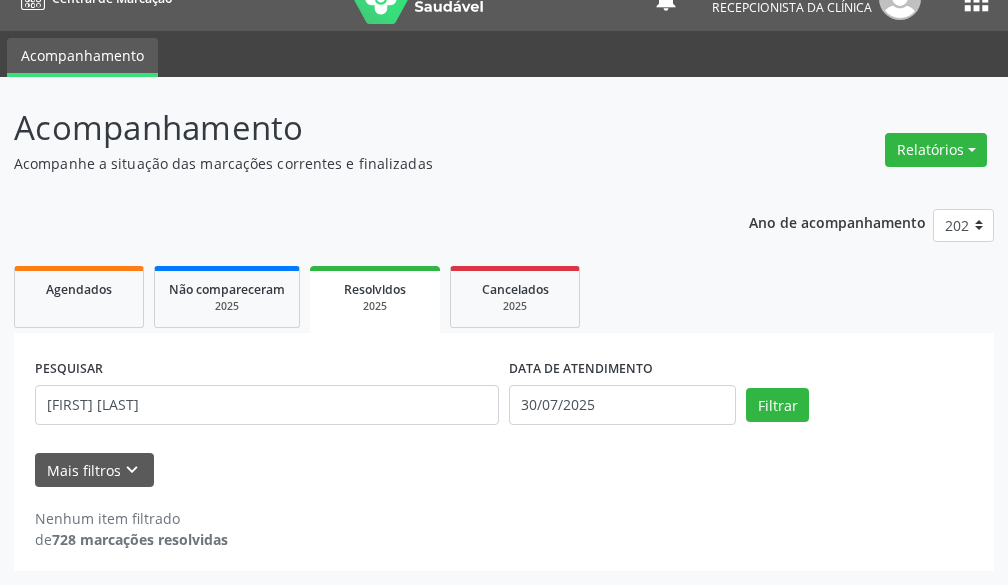 click on "Acompanhe a situação das marcações correntes e finalizadas" at bounding box center [357, 163] 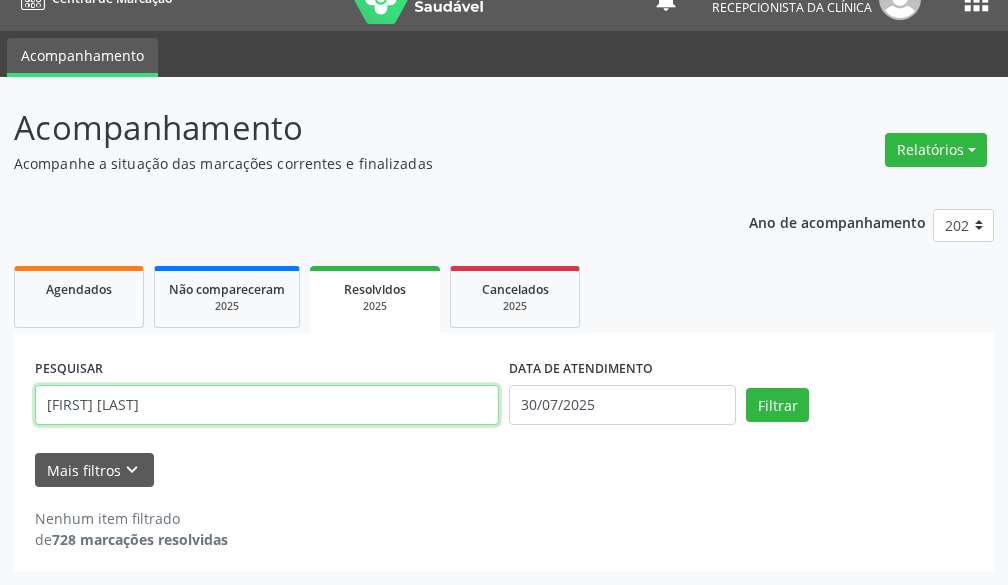 click on "[FIRST] [LAST]" at bounding box center (267, 405) 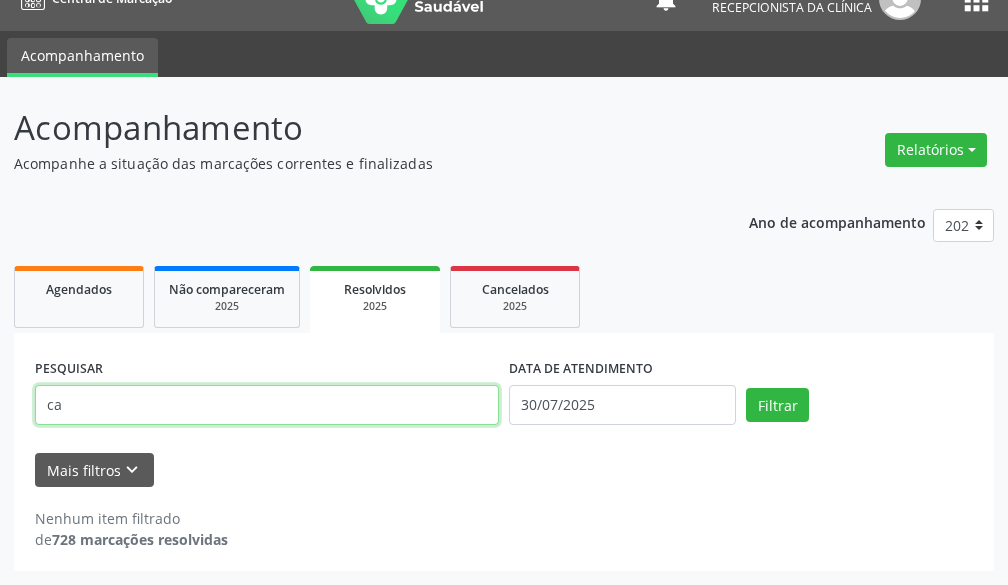 type on "c" 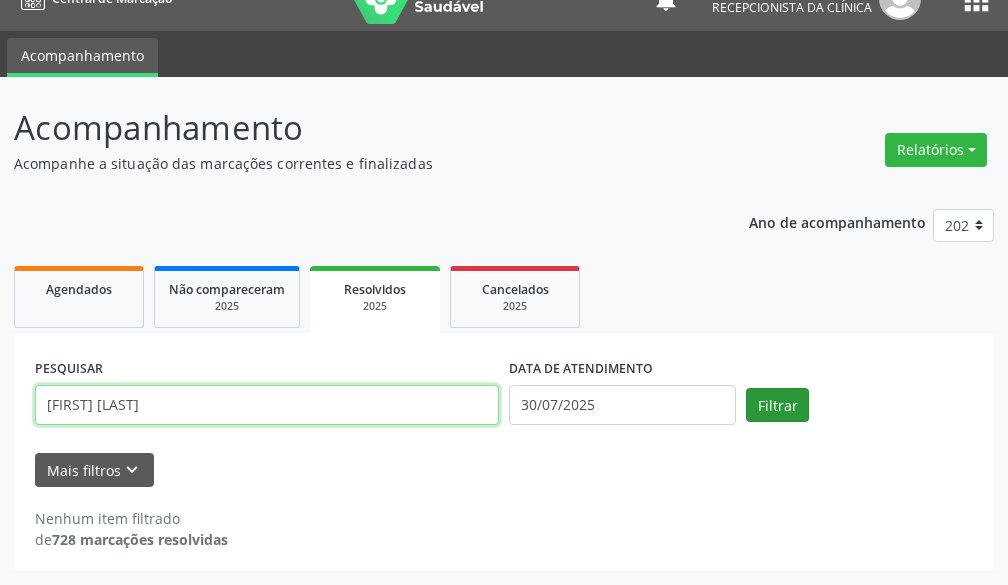 type on "[FIRST] [LAST]" 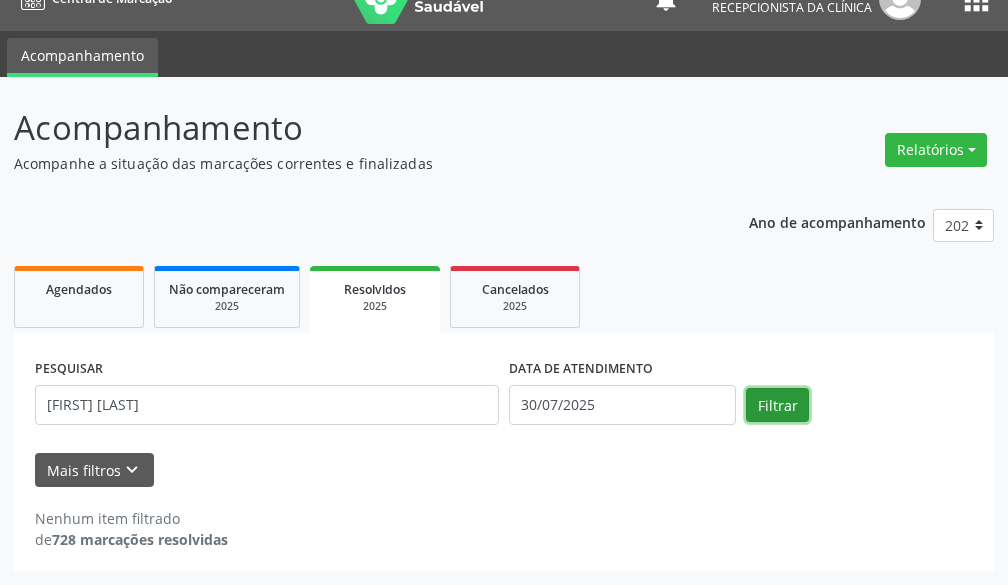 click on "Filtrar" at bounding box center (777, 405) 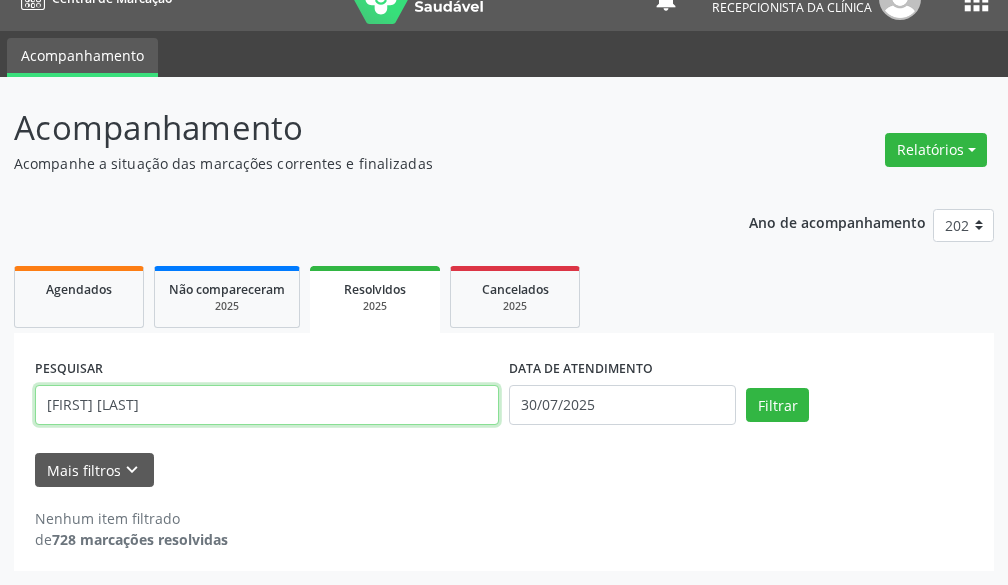 click on "[FIRST] [LAST]" at bounding box center [267, 405] 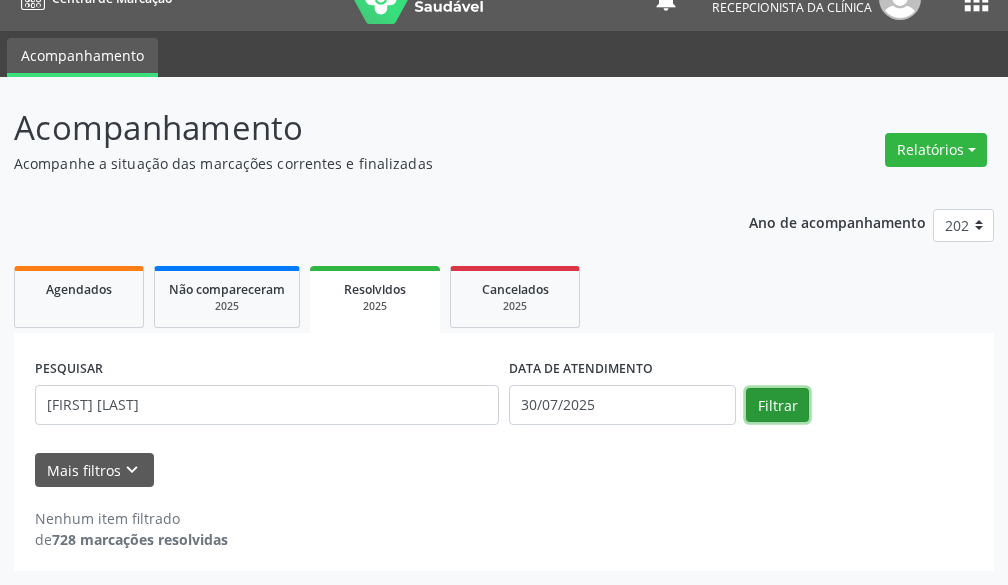 click on "Filtrar" at bounding box center [777, 405] 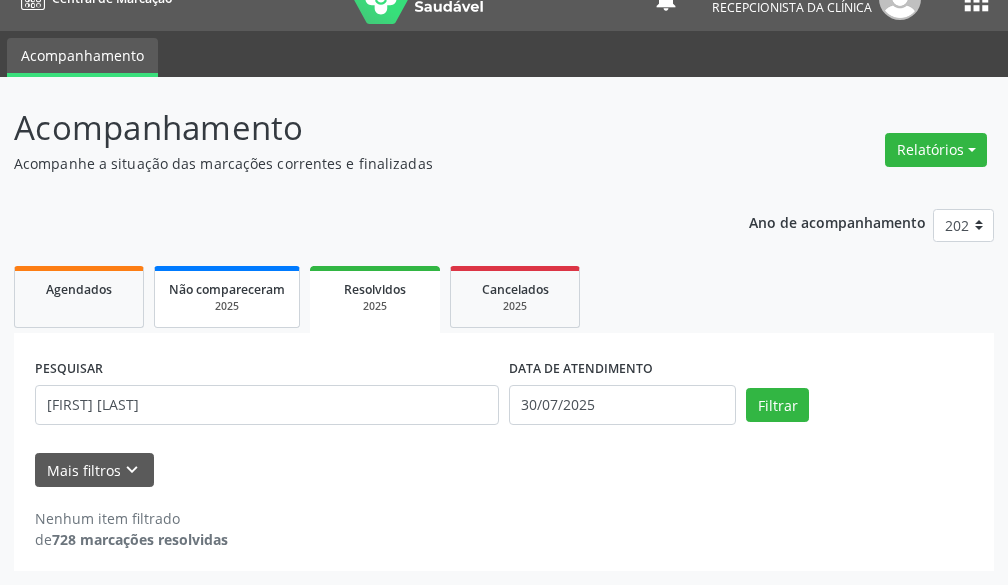 click on "Não compareceram" at bounding box center [227, 289] 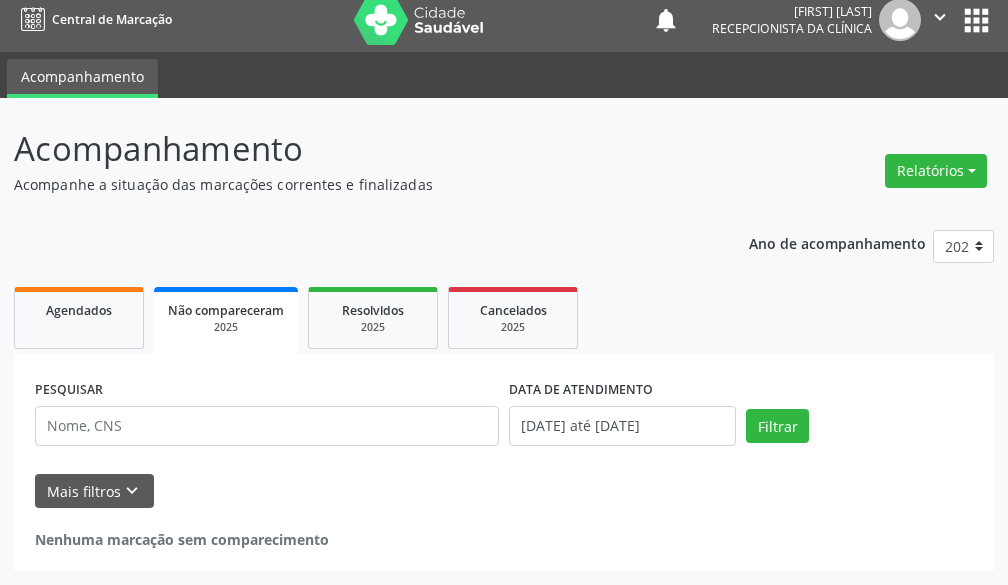 scroll, scrollTop: 12, scrollLeft: 0, axis: vertical 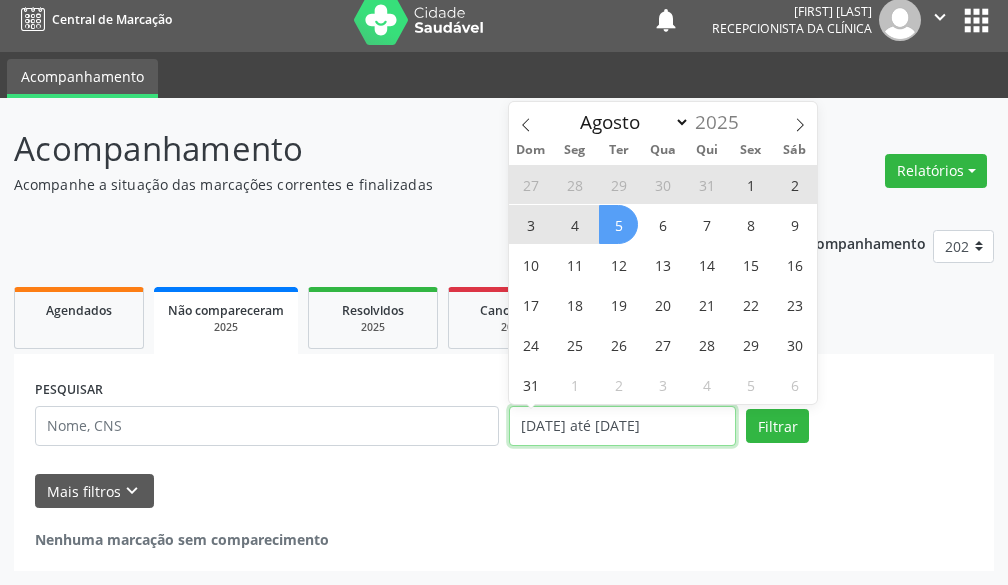 click on "[DATE] até [DATE]" at bounding box center [622, 426] 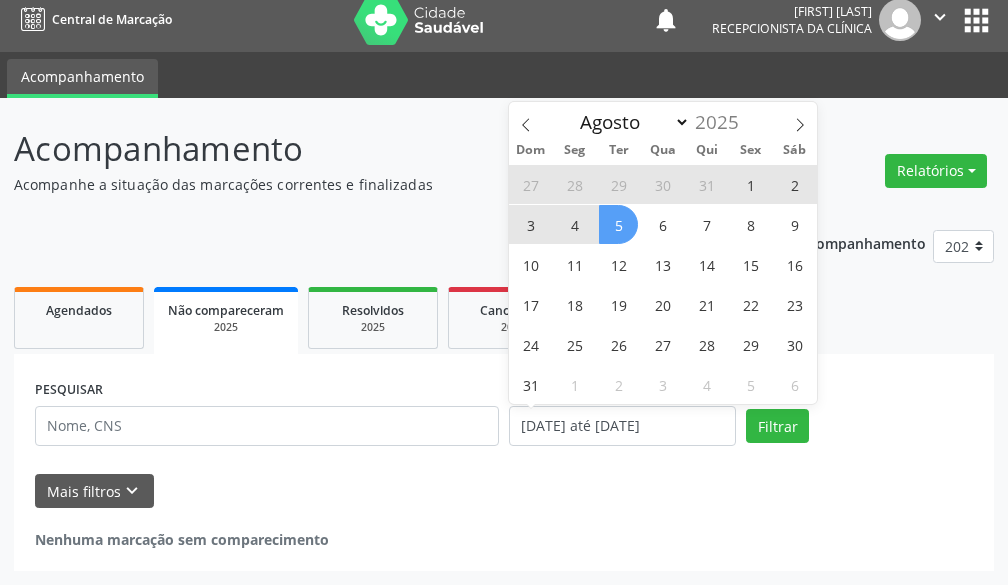 click on "30" at bounding box center [662, 184] 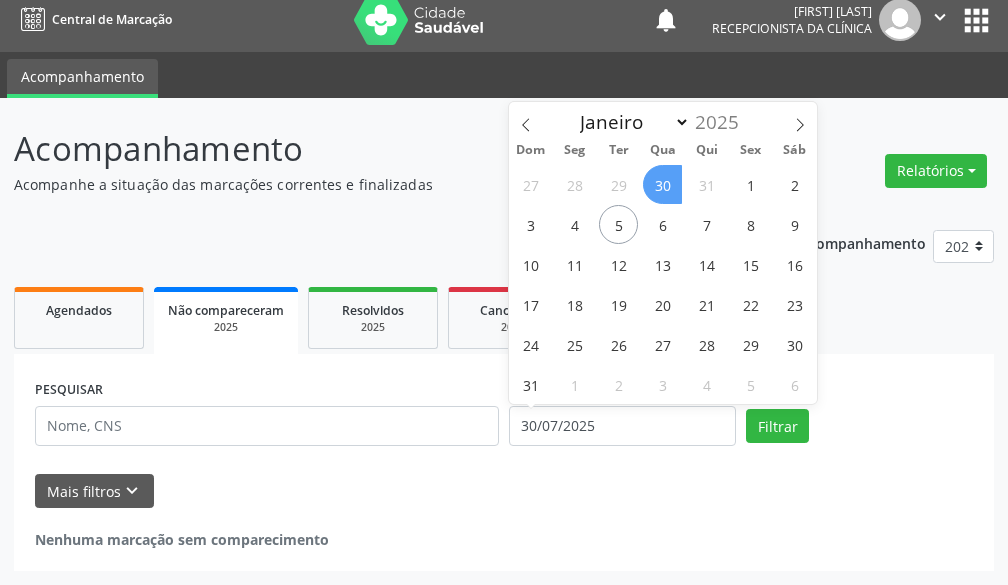 click on "30" at bounding box center (662, 184) 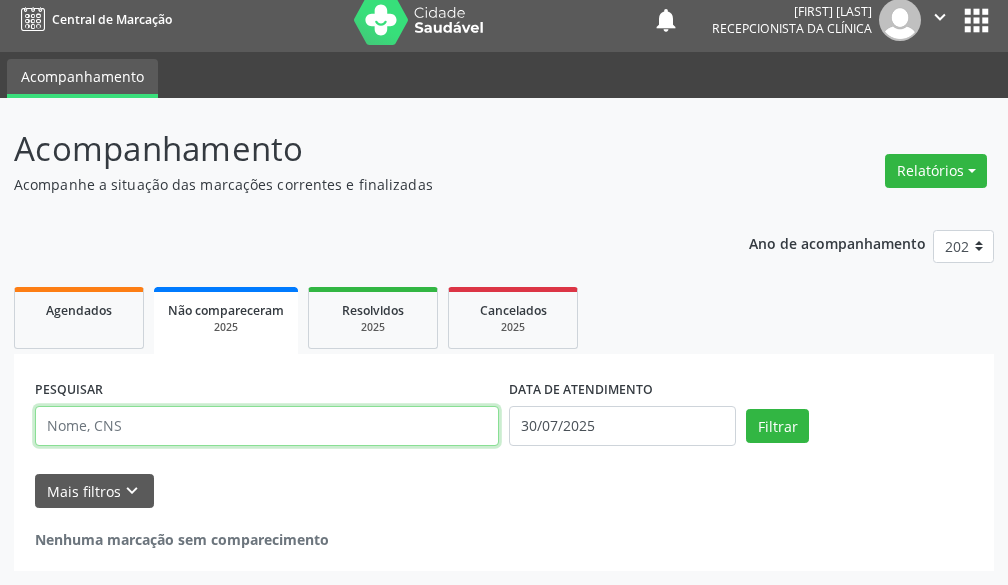 click at bounding box center [267, 426] 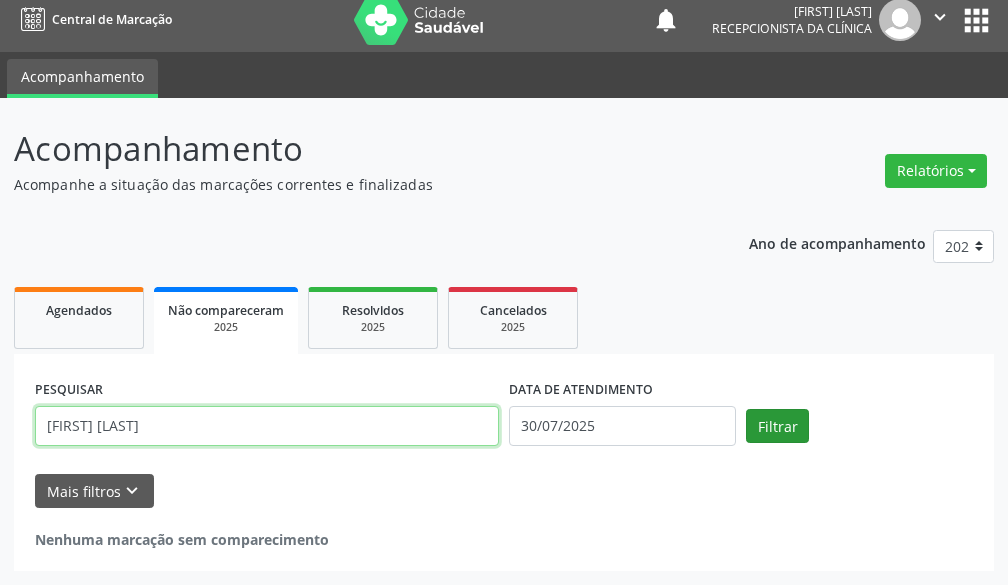 type on "[FIRST] [LAST]" 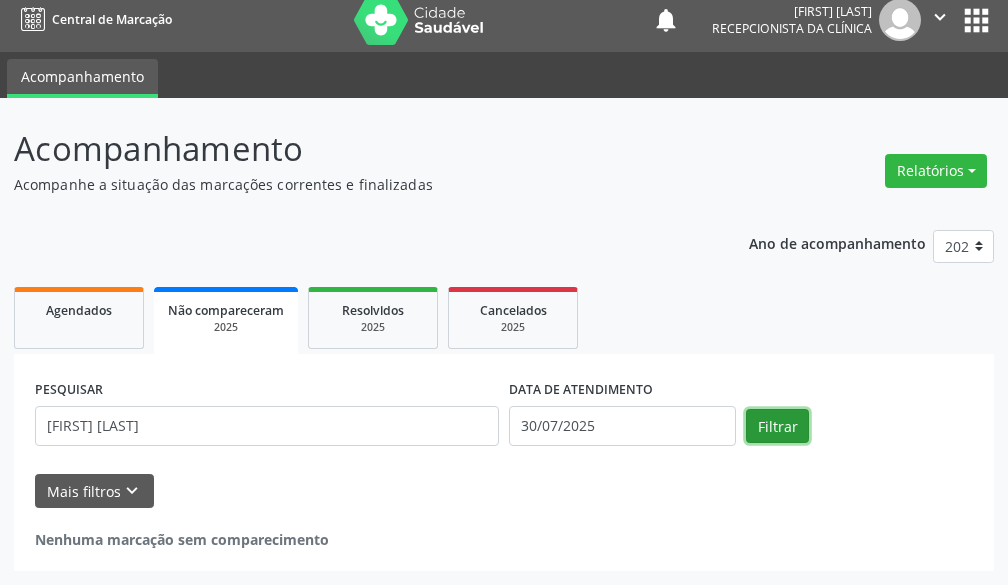 click on "Filtrar" at bounding box center [777, 426] 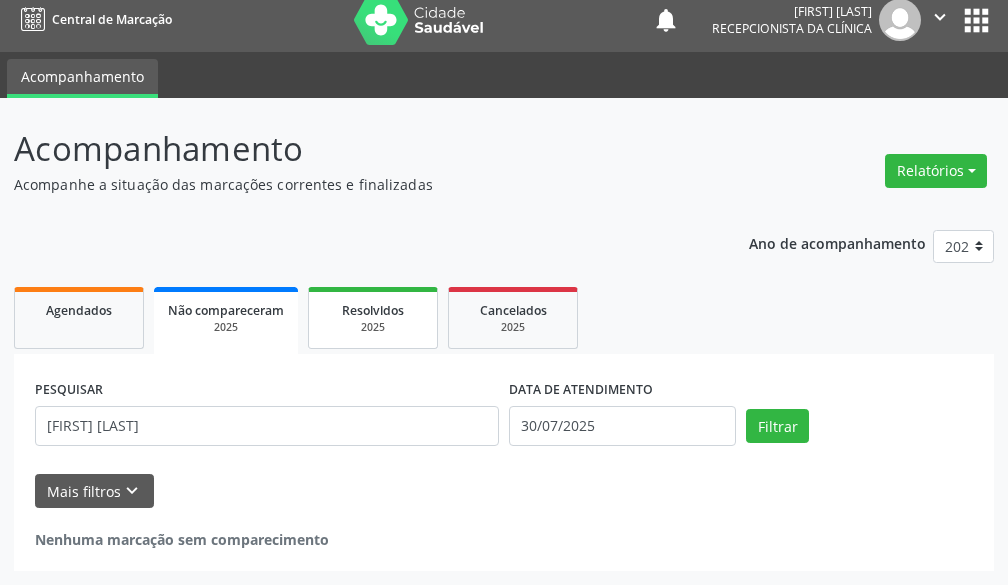 click on "Resolvidos" at bounding box center [373, 310] 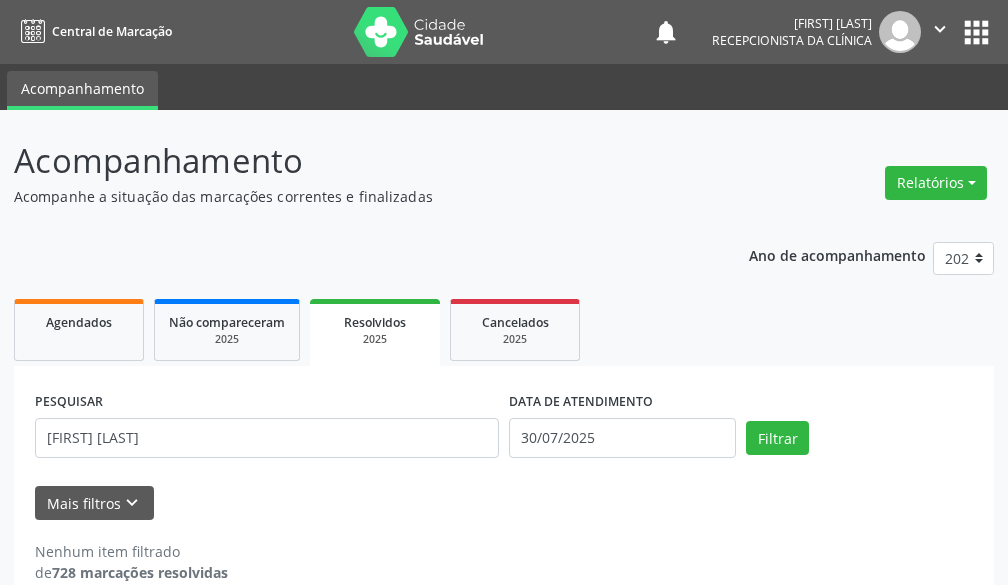 scroll, scrollTop: 33, scrollLeft: 0, axis: vertical 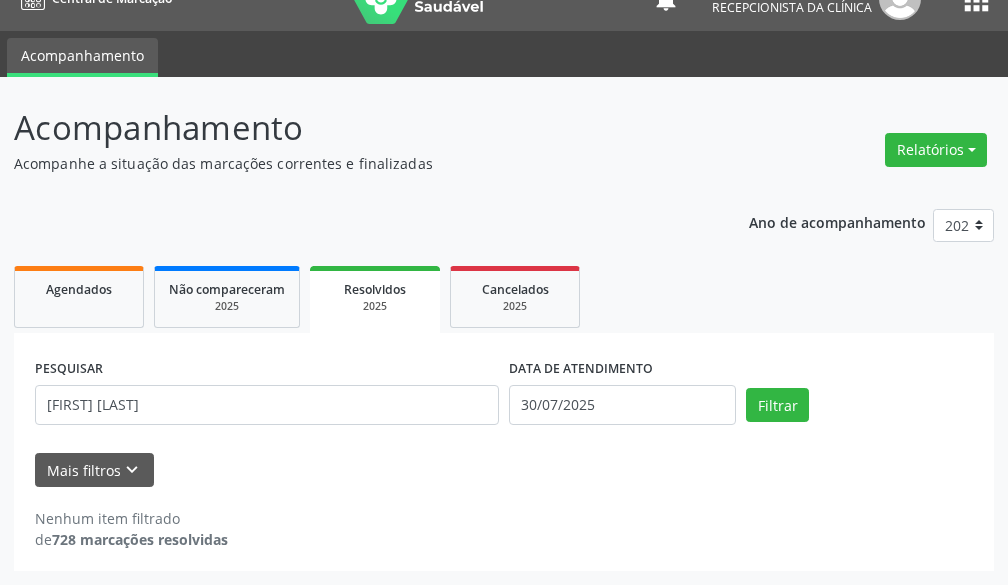 click on "2025" at bounding box center [375, 306] 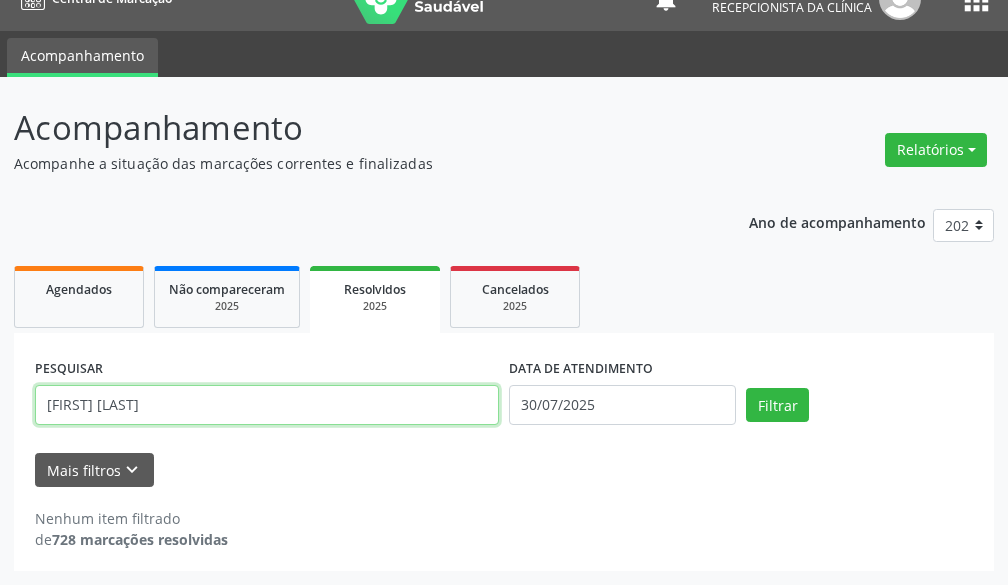 click on "[FIRST] [LAST]" at bounding box center [267, 405] 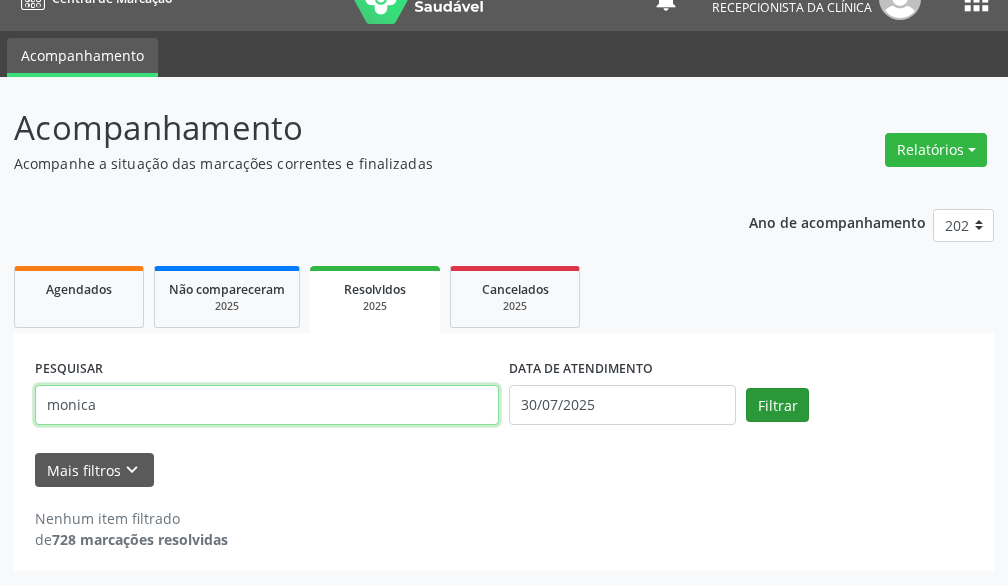 type on "monica" 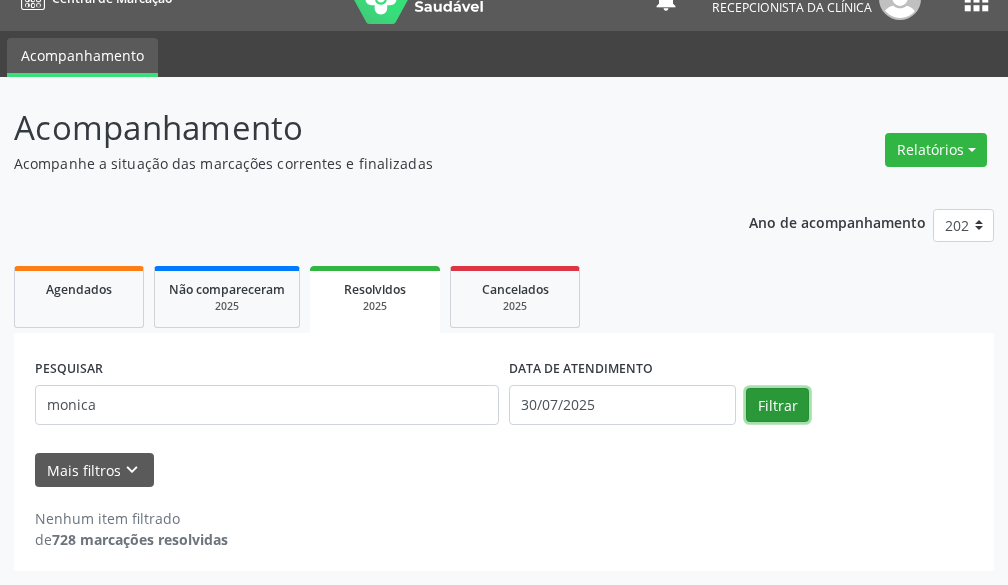 click on "Filtrar" at bounding box center [777, 405] 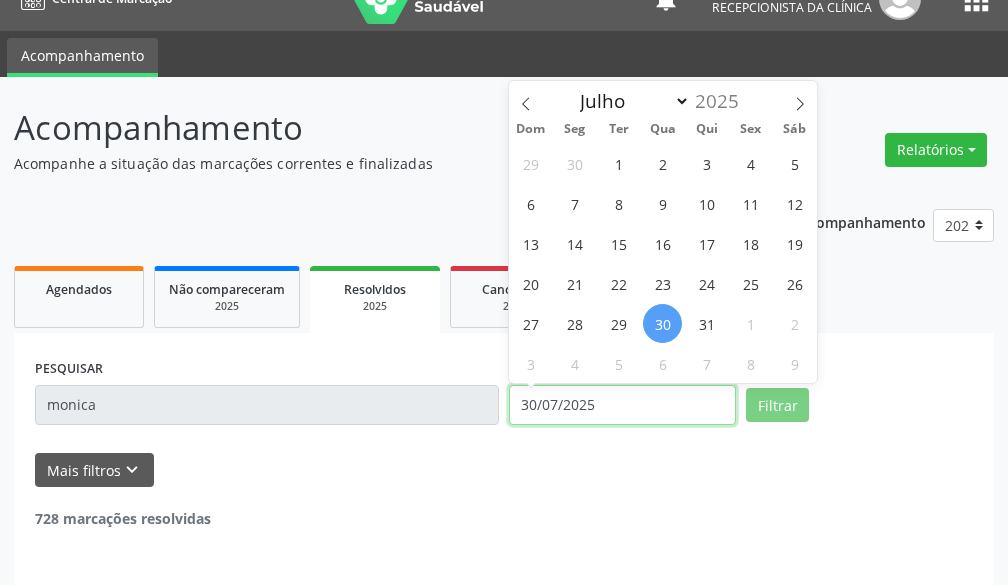 click on "30/07/2025" at bounding box center [622, 405] 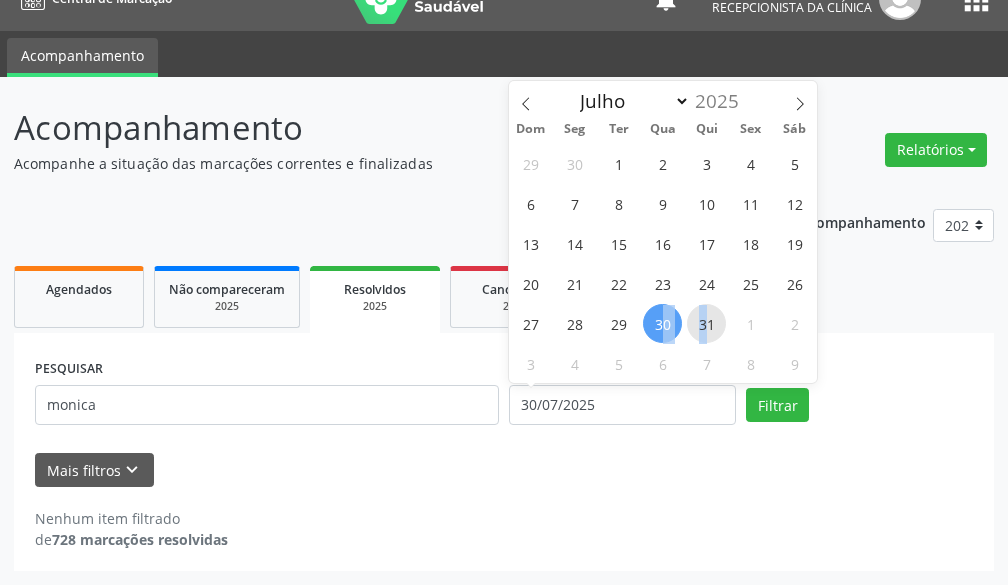 drag, startPoint x: 666, startPoint y: 315, endPoint x: 704, endPoint y: 327, distance: 39.849716 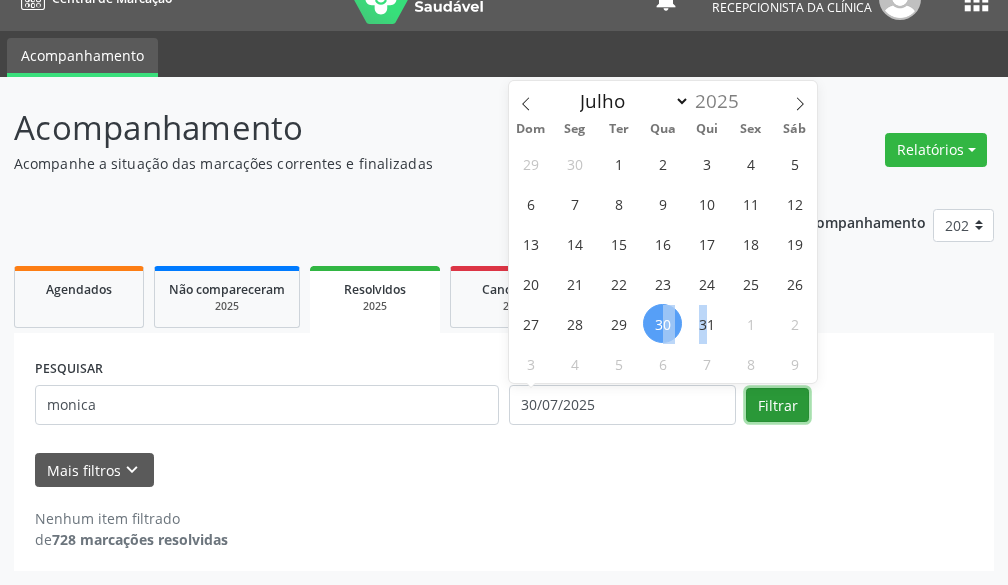 click on "Filtrar" at bounding box center (777, 405) 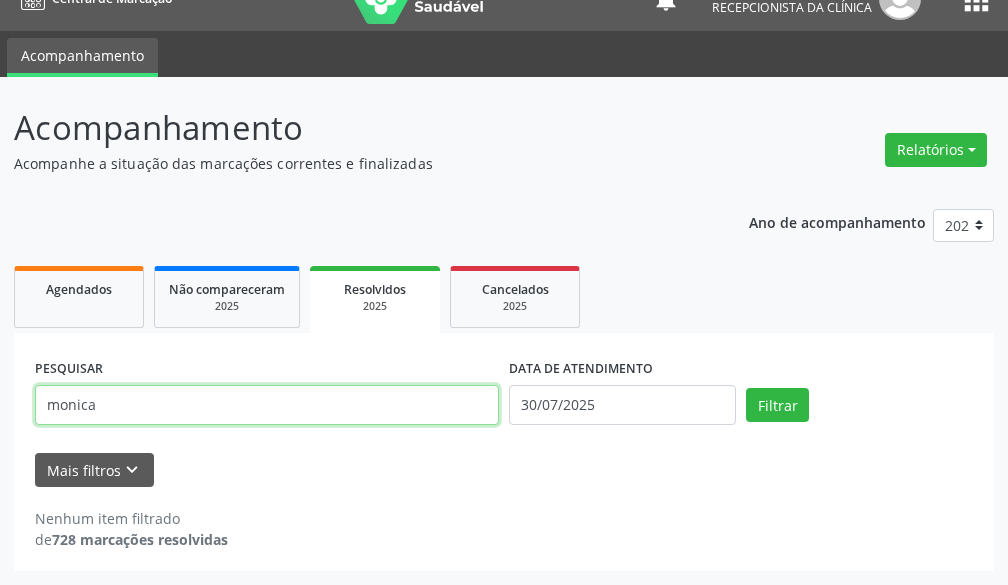 drag, startPoint x: 235, startPoint y: 403, endPoint x: 27, endPoint y: 431, distance: 209.87616 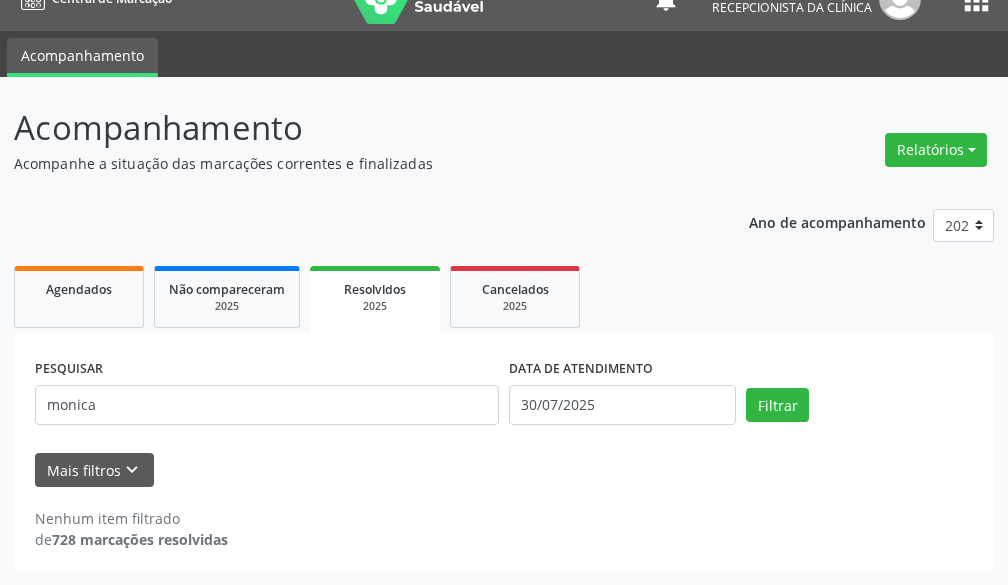 click on "Mais filtros
keyboard_arrow_down" at bounding box center (504, 470) 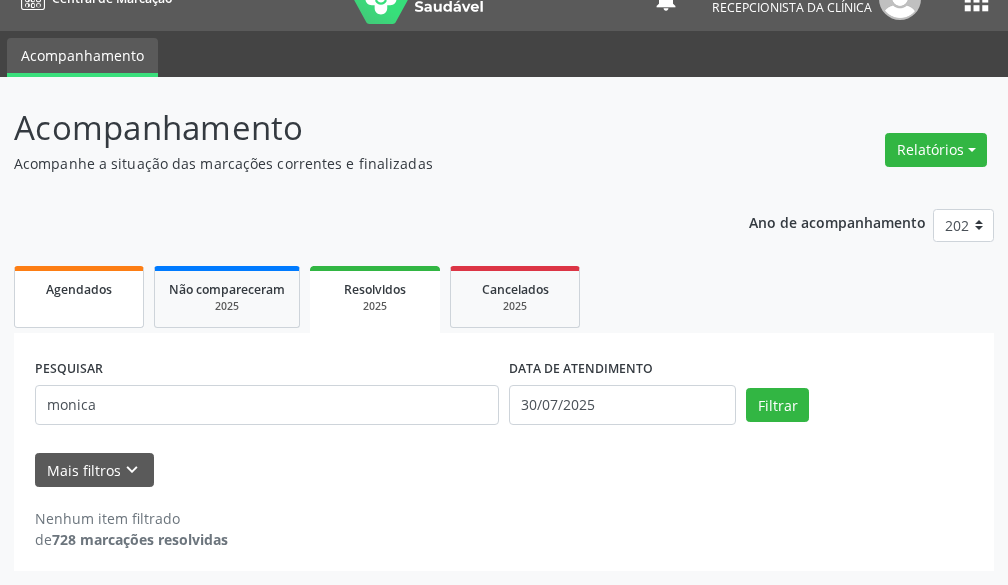 click on "Agendados" at bounding box center (79, 288) 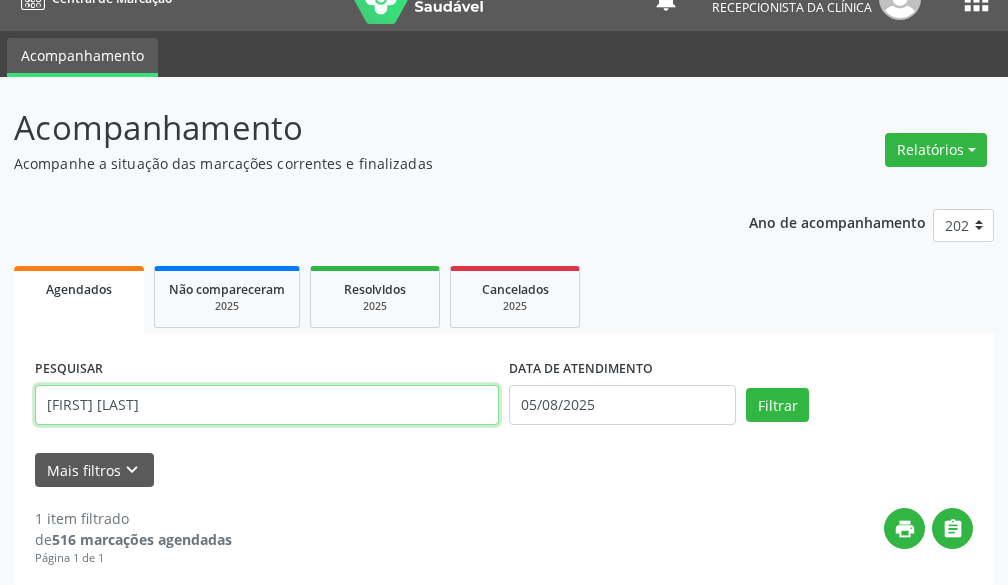 drag, startPoint x: 317, startPoint y: 397, endPoint x: 0, endPoint y: 404, distance: 317.07727 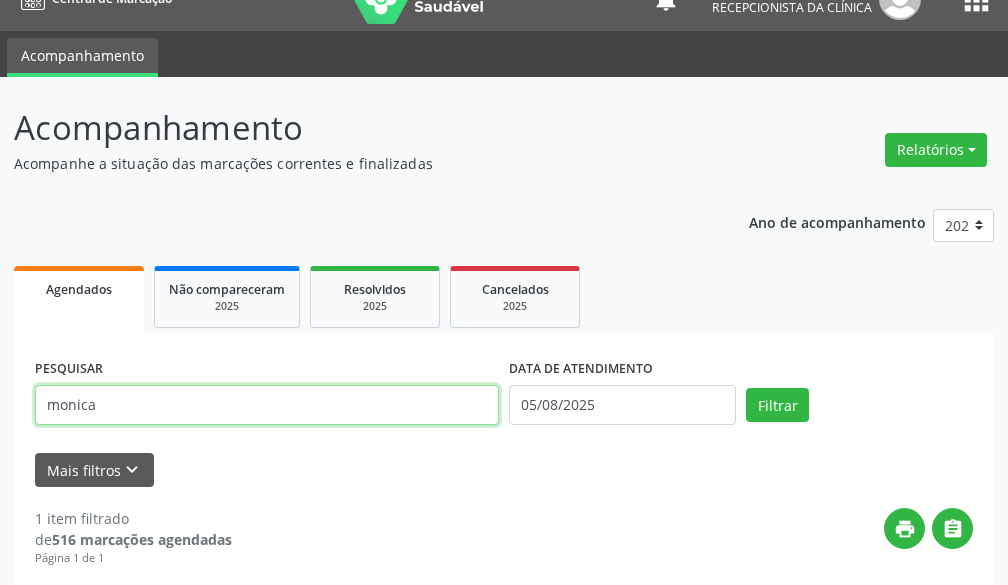 type on "monica" 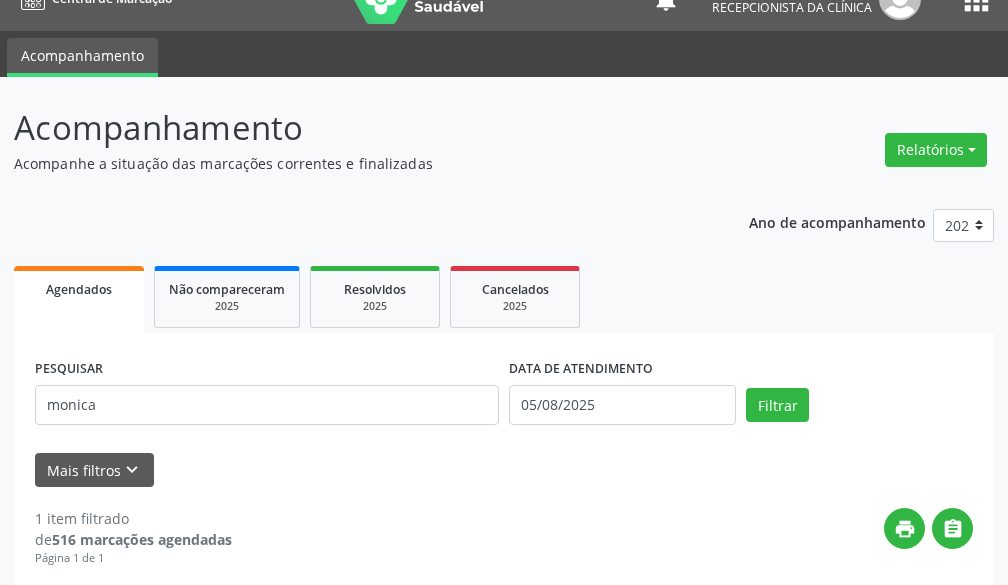 click on "Mais filtros
keyboard_arrow_down" at bounding box center [504, 470] 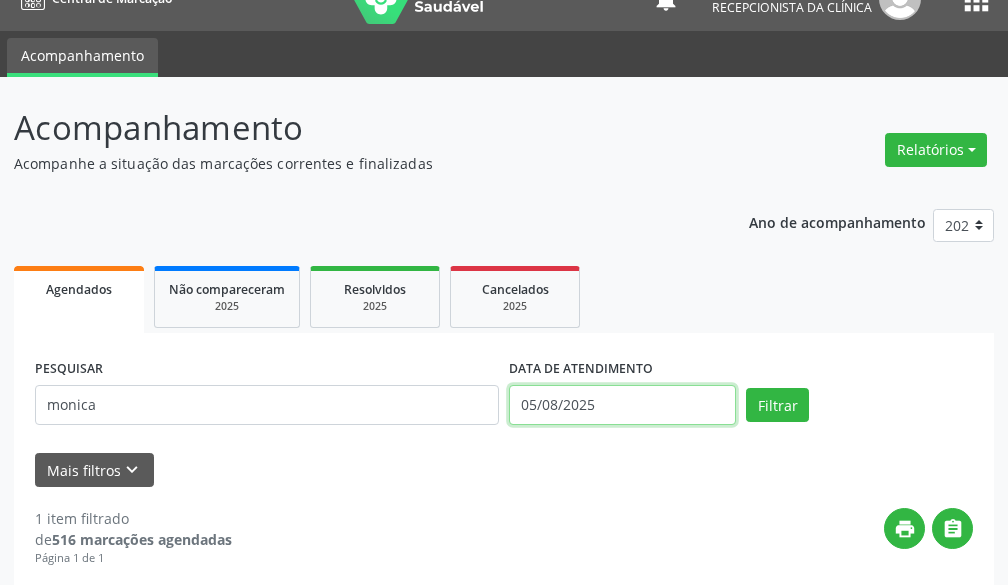 click on "05/08/2025" at bounding box center [622, 405] 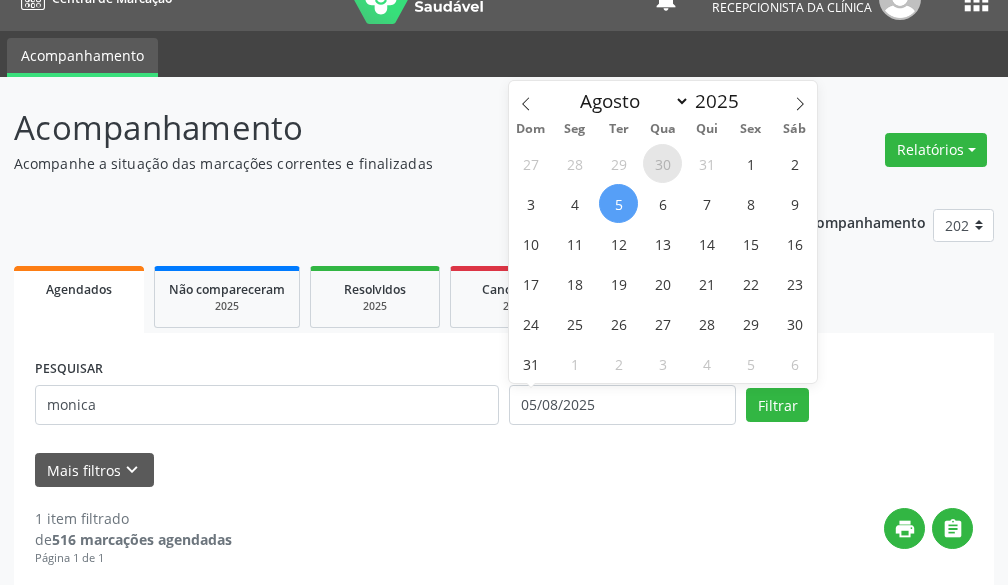 click on "30" at bounding box center (662, 163) 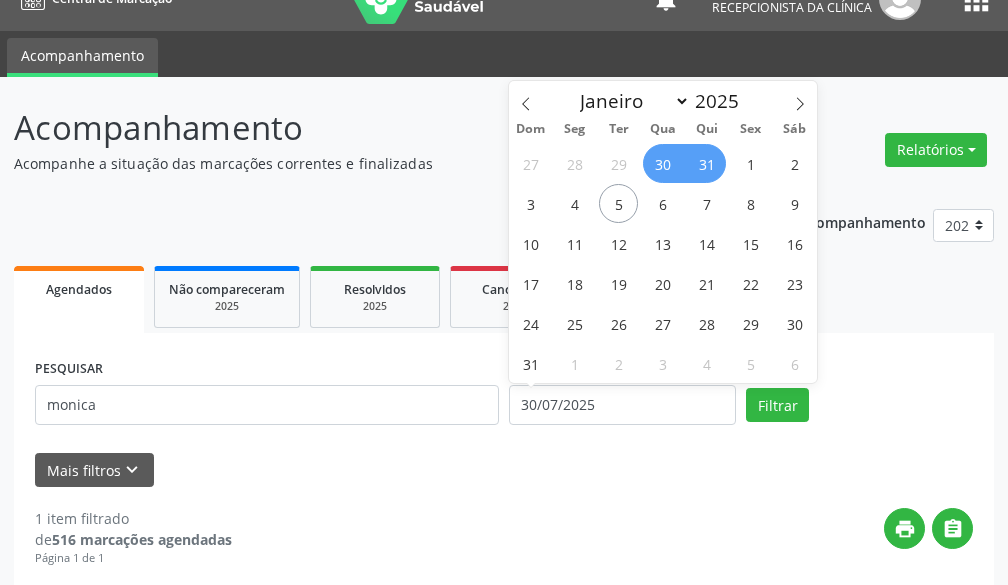 click on "31" at bounding box center (706, 163) 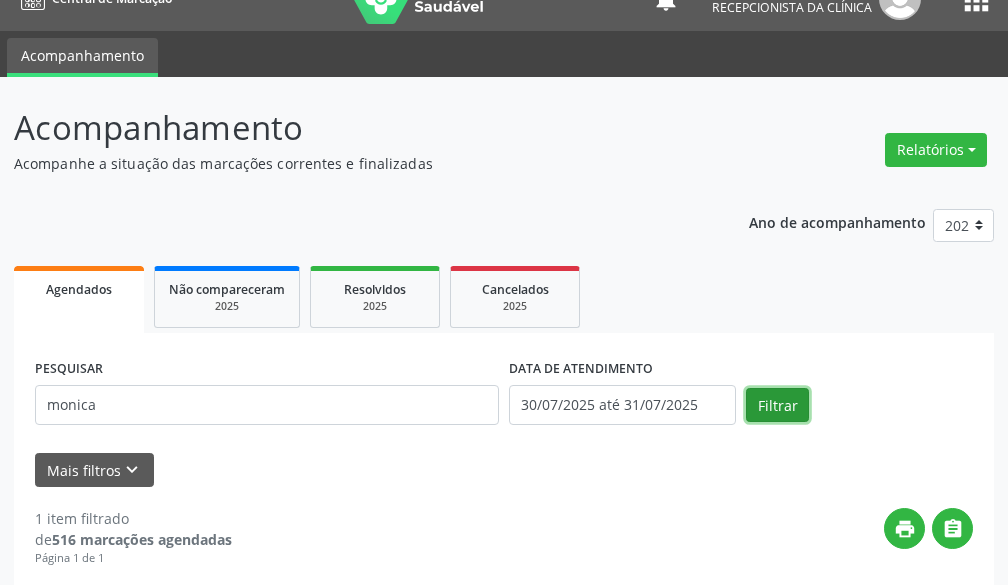 click on "Filtrar" at bounding box center (777, 405) 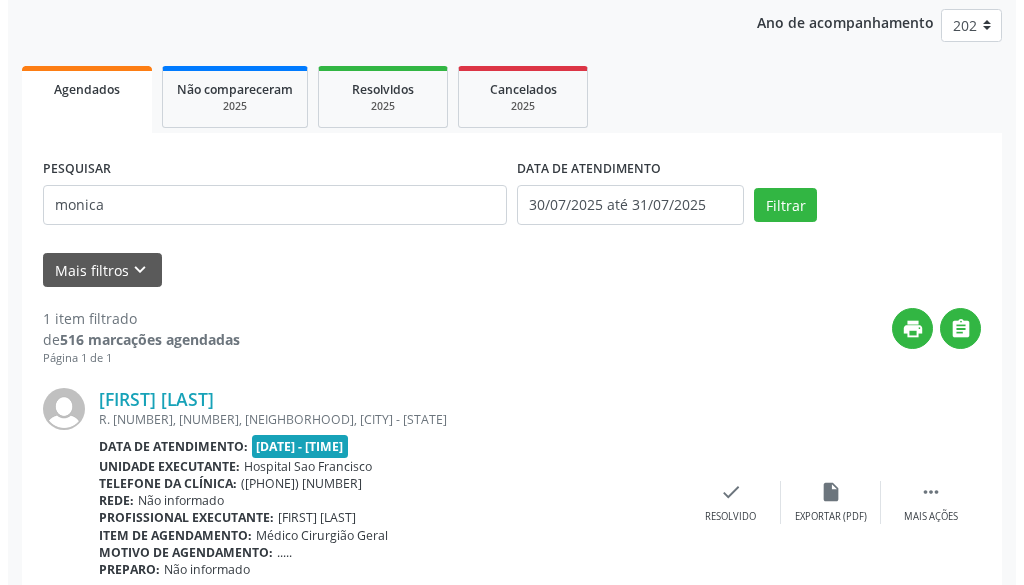 scroll, scrollTop: 320, scrollLeft: 0, axis: vertical 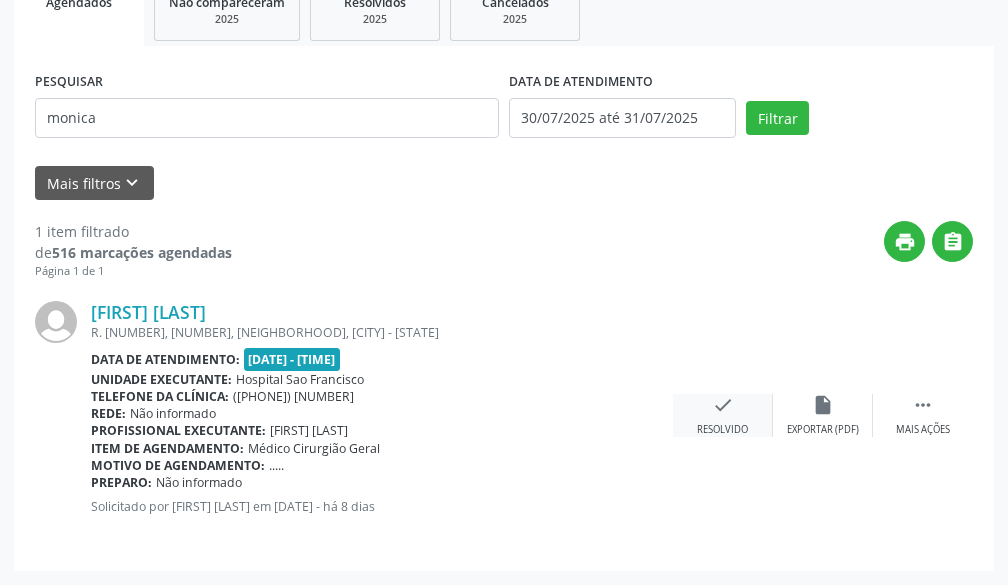 click on "Resolvido" at bounding box center [722, 430] 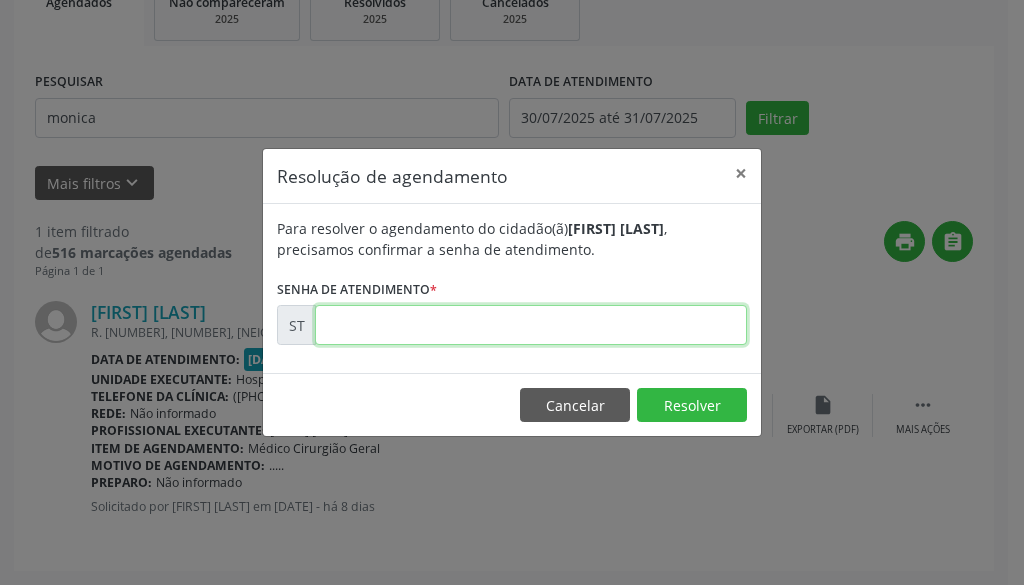 click at bounding box center (531, 325) 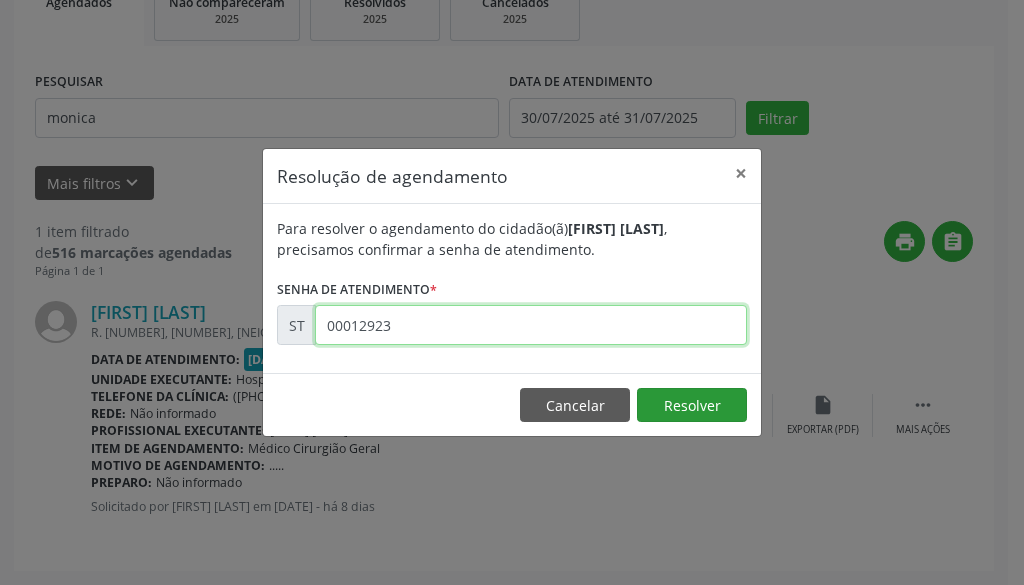 type on "00012923" 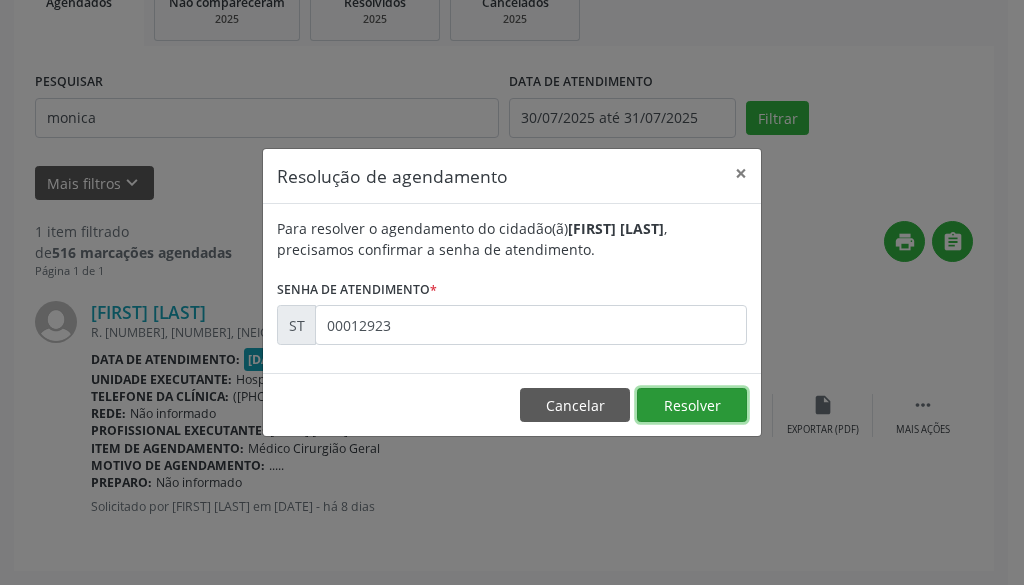 click on "Resolver" at bounding box center [692, 405] 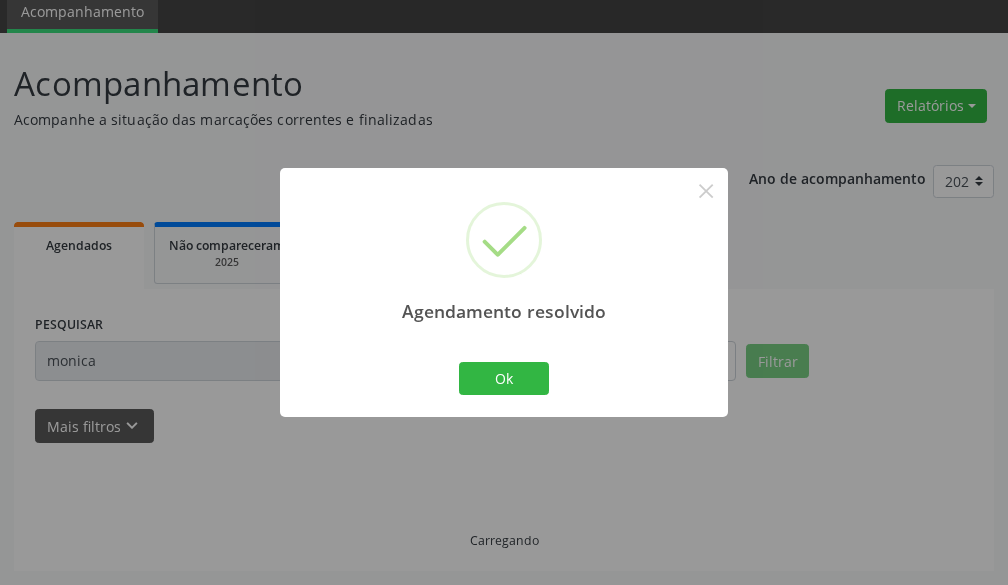 scroll, scrollTop: 98, scrollLeft: 0, axis: vertical 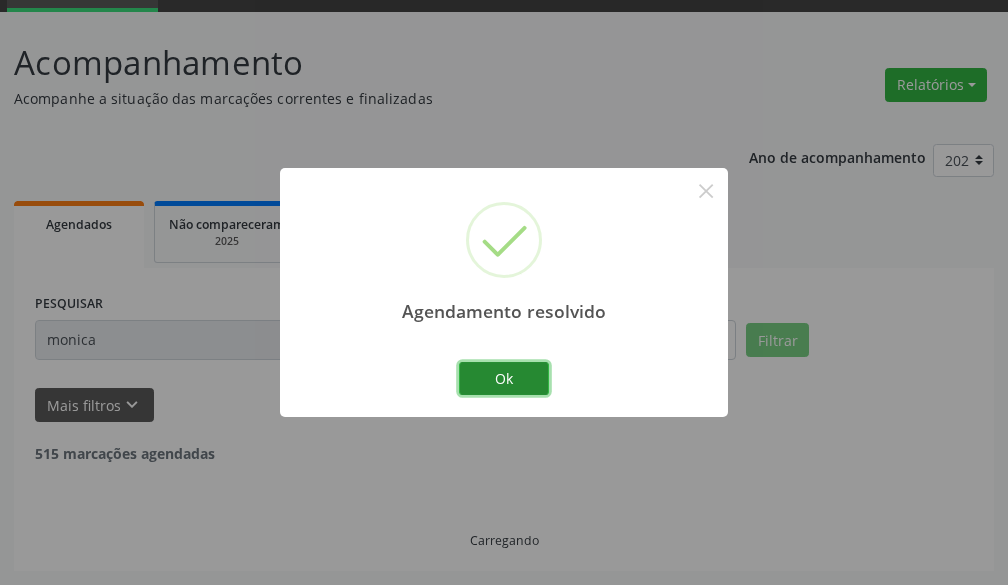 click on "Ok" at bounding box center (504, 379) 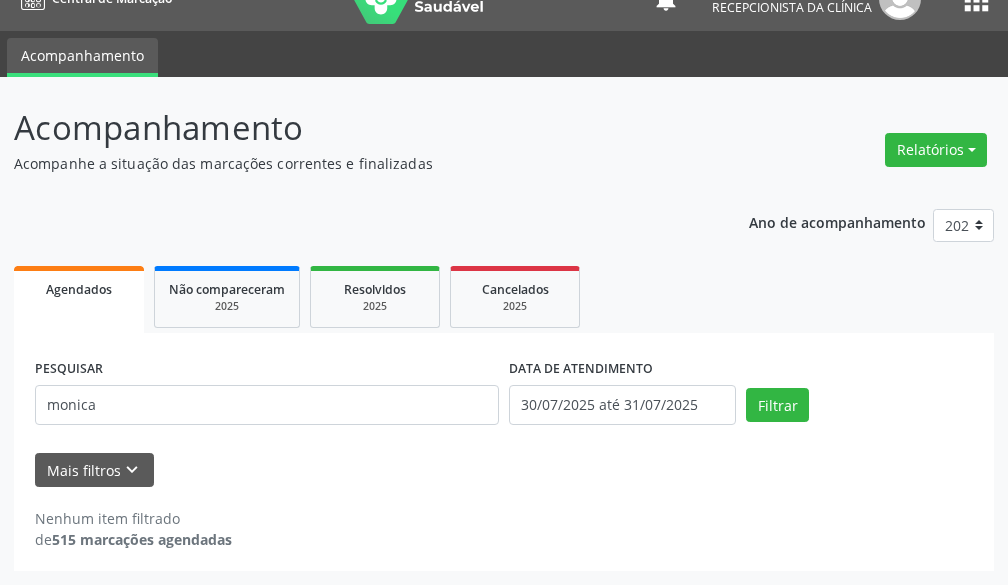 scroll, scrollTop: 33, scrollLeft: 0, axis: vertical 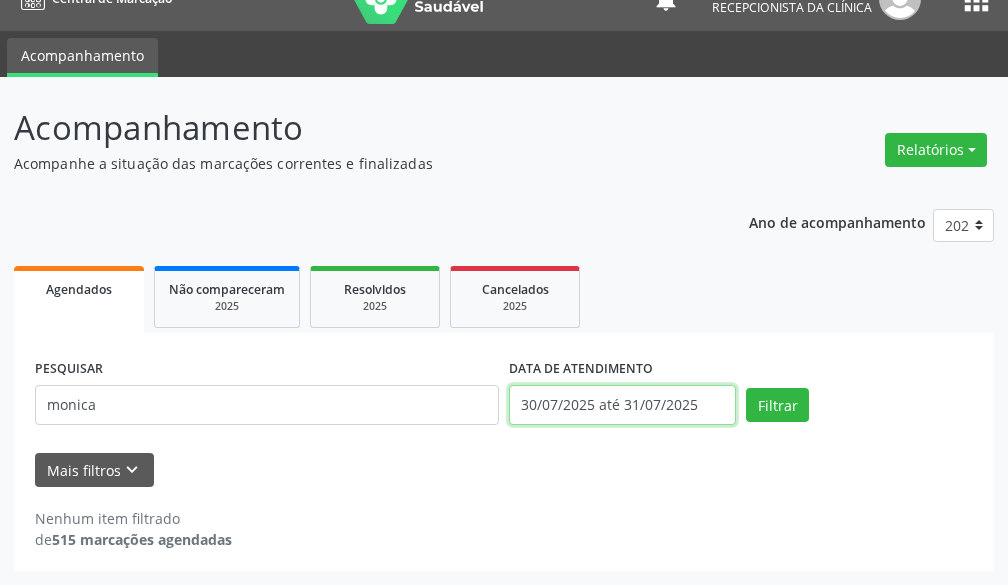 click on "30/07/2025 até 31/07/2025" at bounding box center (622, 405) 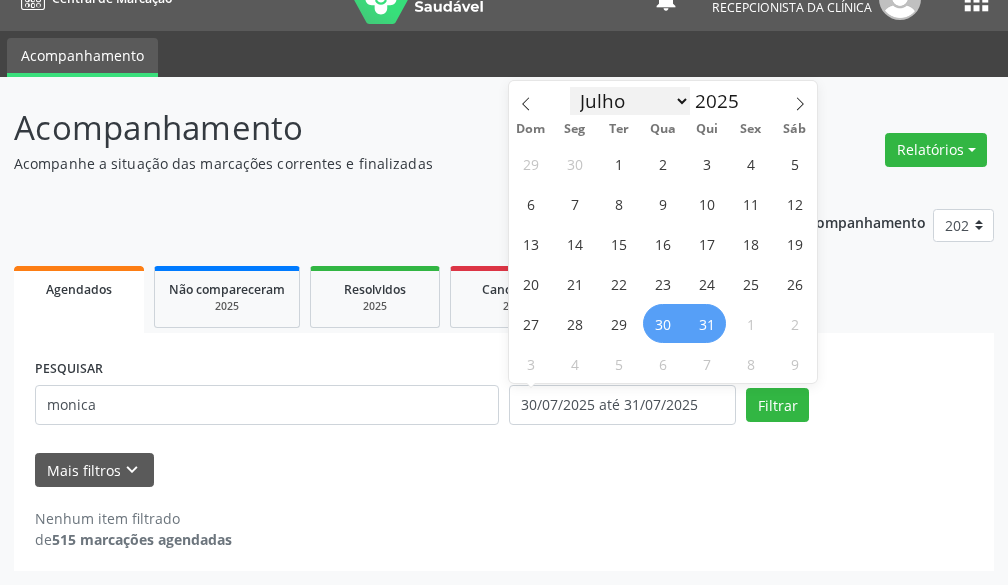 click on "Janeiro Fevereiro Março Abril Maio Junho Julho Agosto Setembro Outubro Novembro Dezembro" at bounding box center (630, 101) 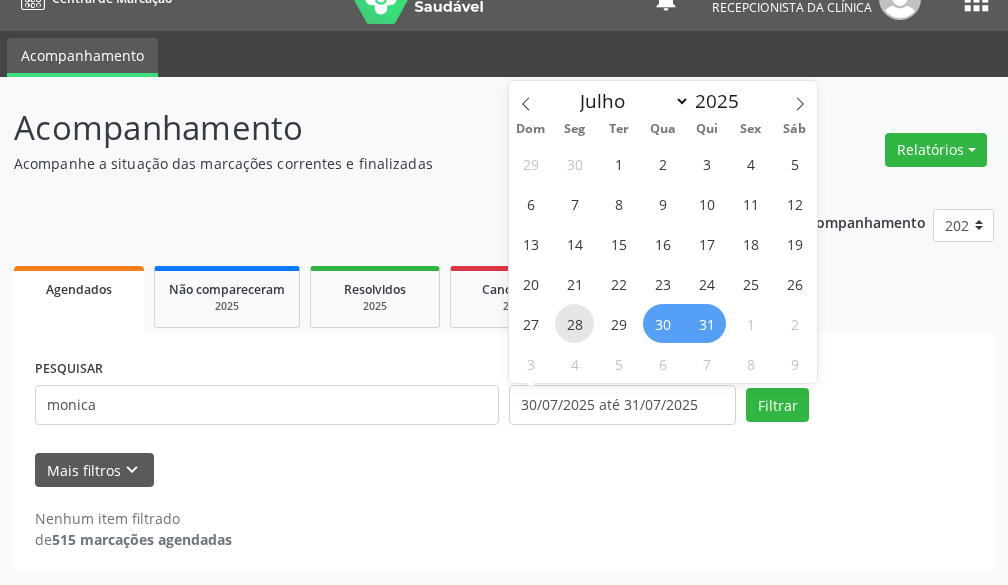 select on "7" 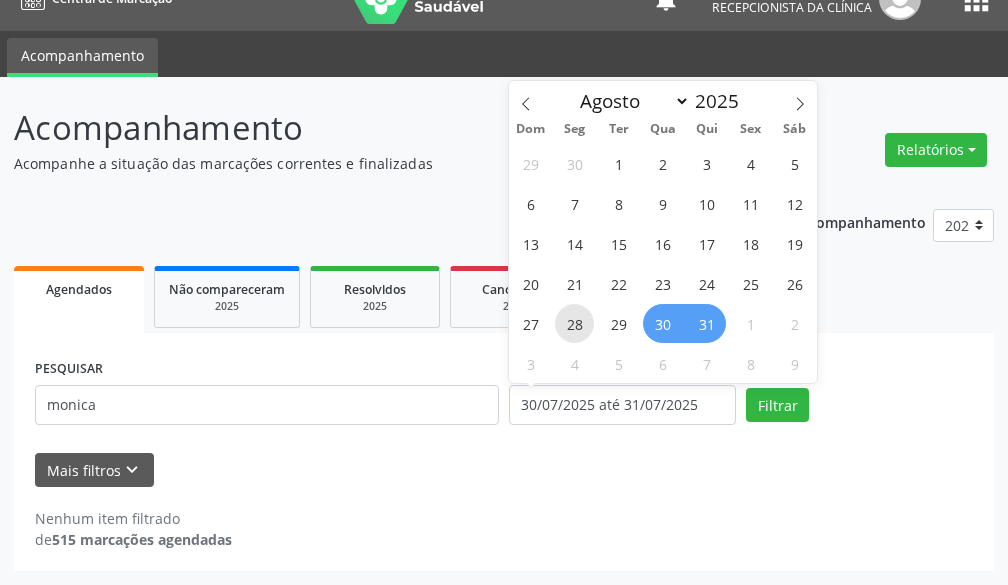 click on "Janeiro Fevereiro Março Abril Maio Junho Julho Agosto Setembro Outubro Novembro Dezembro" at bounding box center (630, 101) 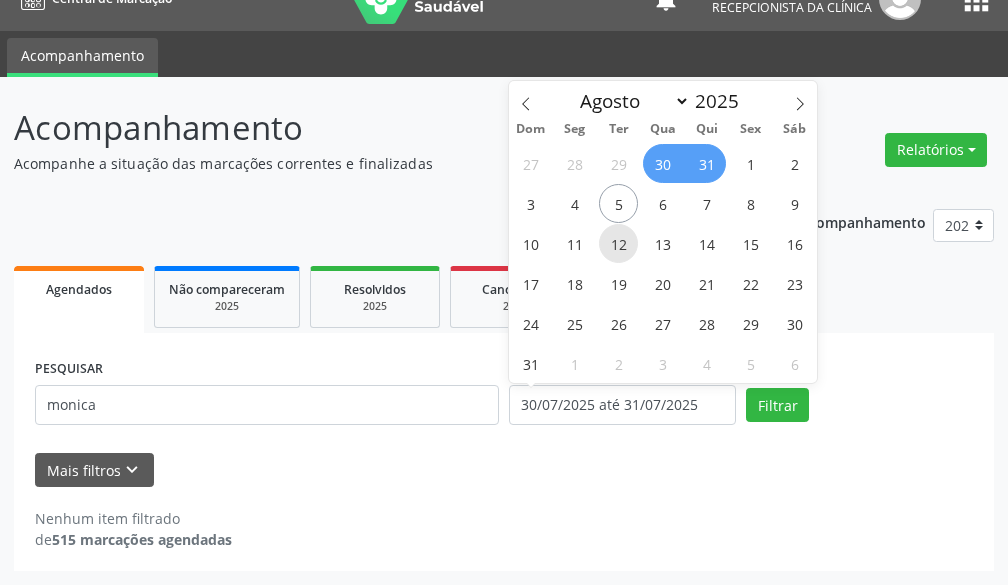 click on "12" at bounding box center (618, 243) 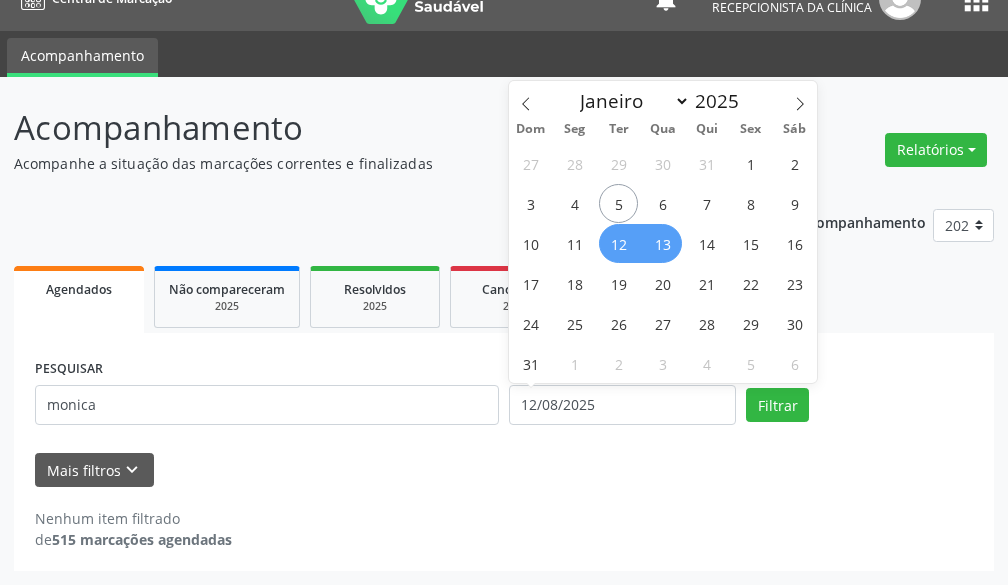 click on "13" at bounding box center [662, 243] 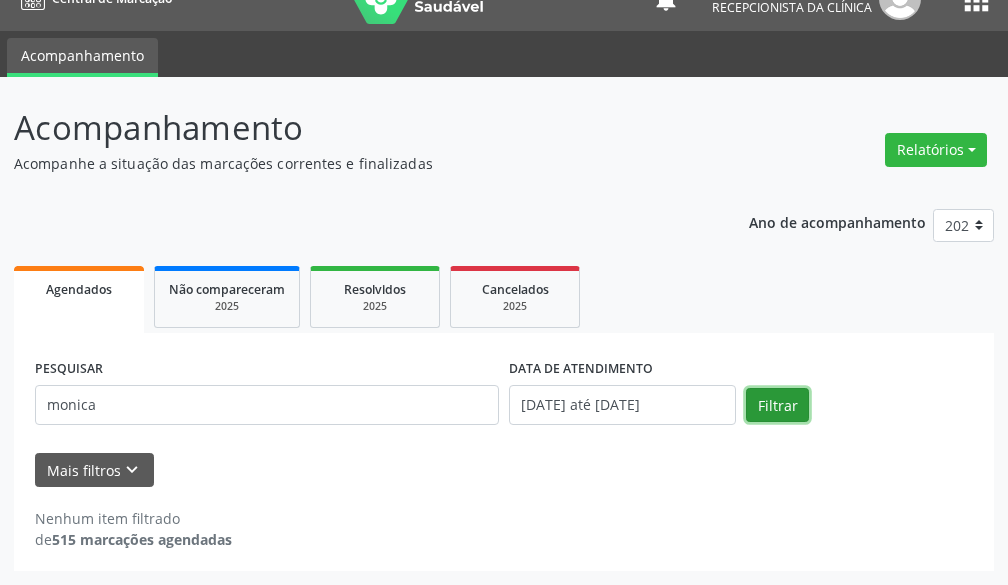 click on "Filtrar" at bounding box center (777, 405) 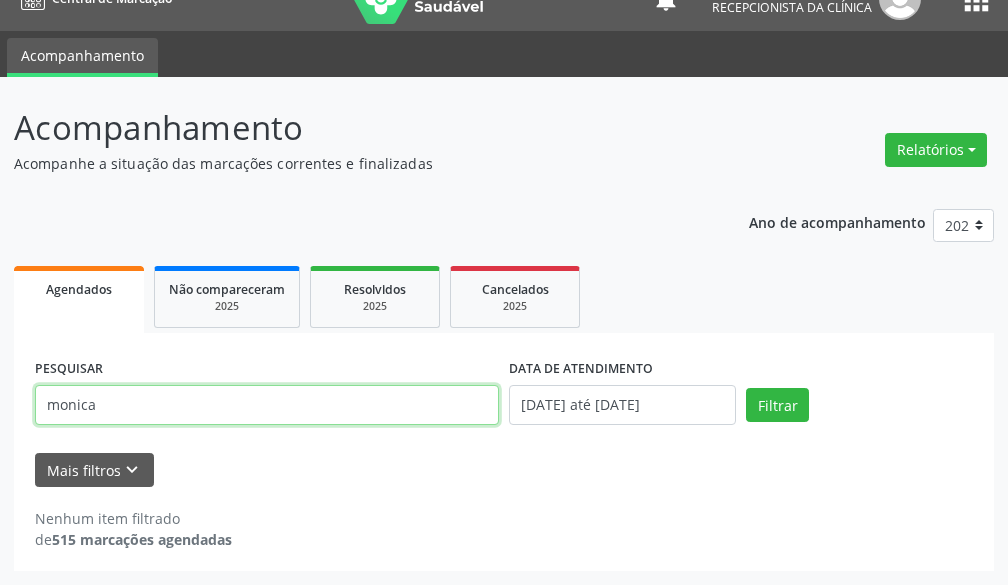 drag, startPoint x: 149, startPoint y: 410, endPoint x: 18, endPoint y: 424, distance: 131.74597 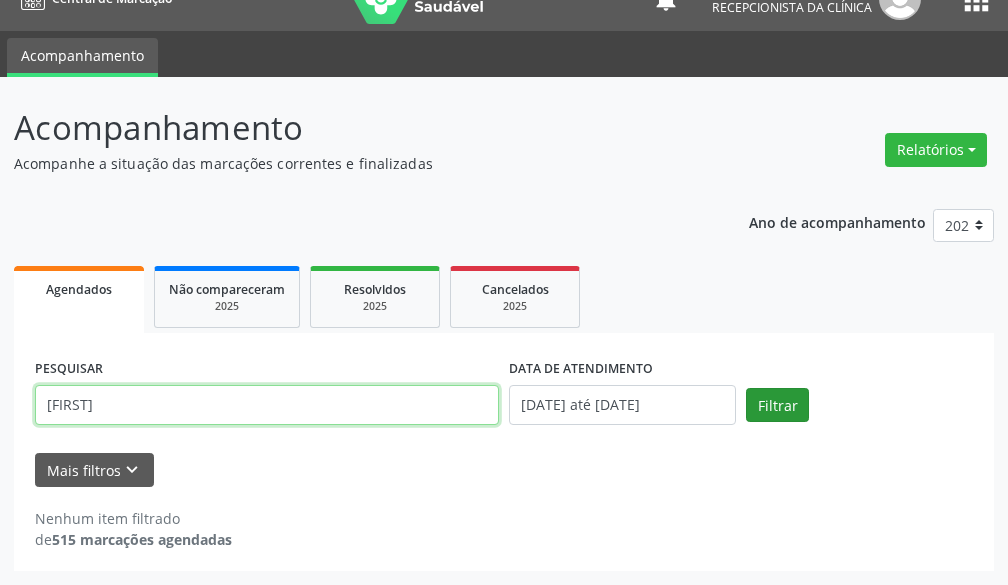 type on "[FIRST]" 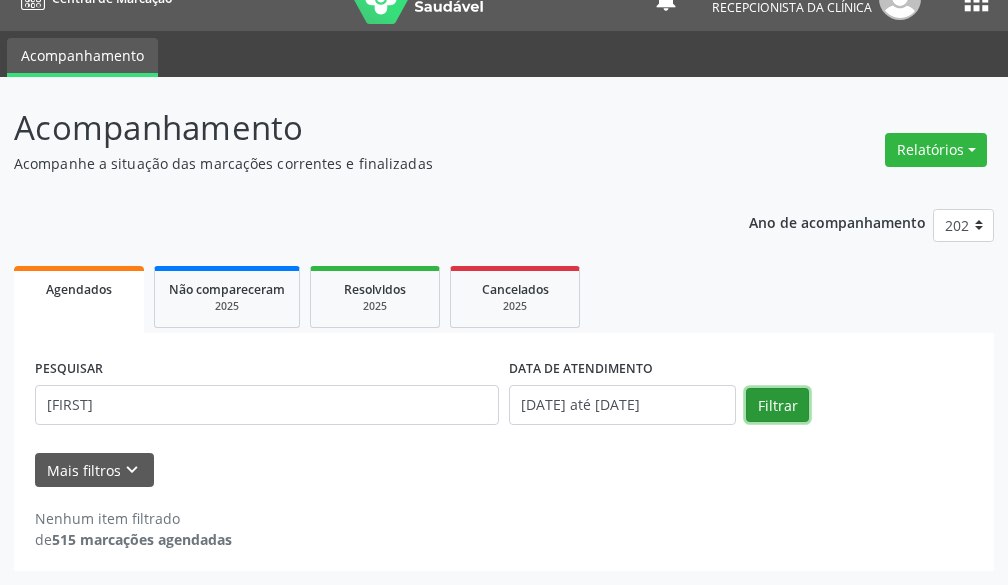 click on "Filtrar" at bounding box center (777, 405) 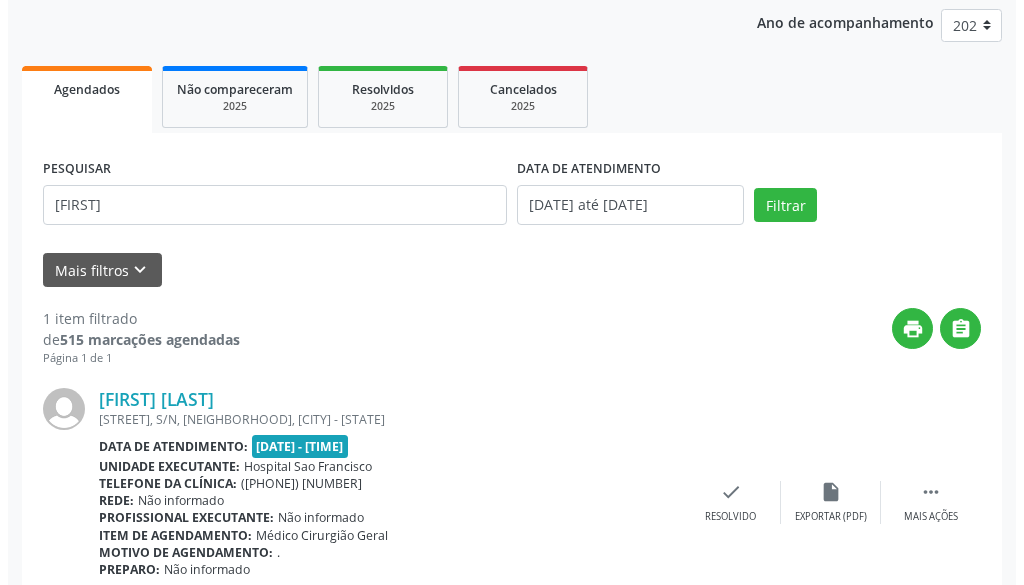 scroll, scrollTop: 320, scrollLeft: 0, axis: vertical 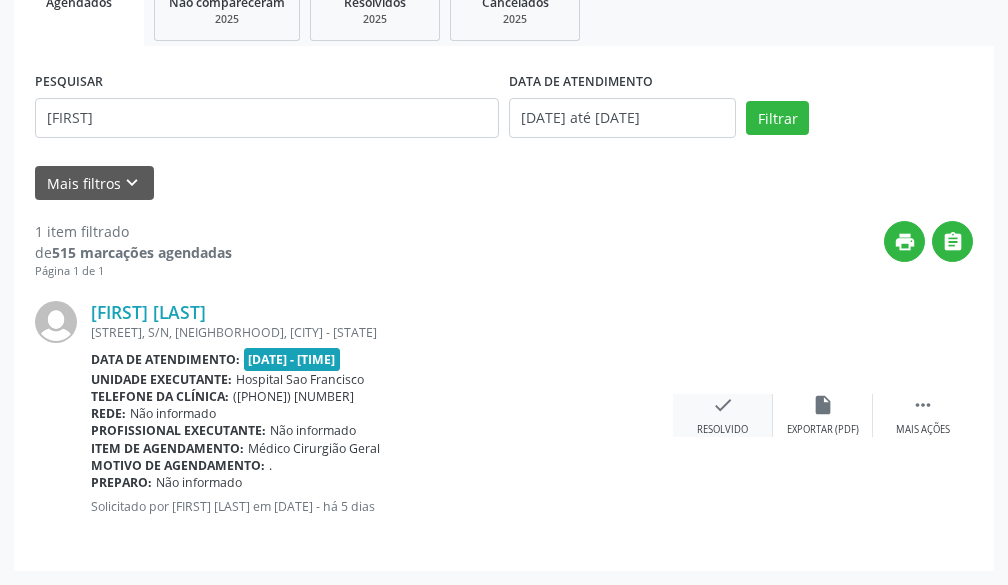 click on "Resolvido" at bounding box center [722, 430] 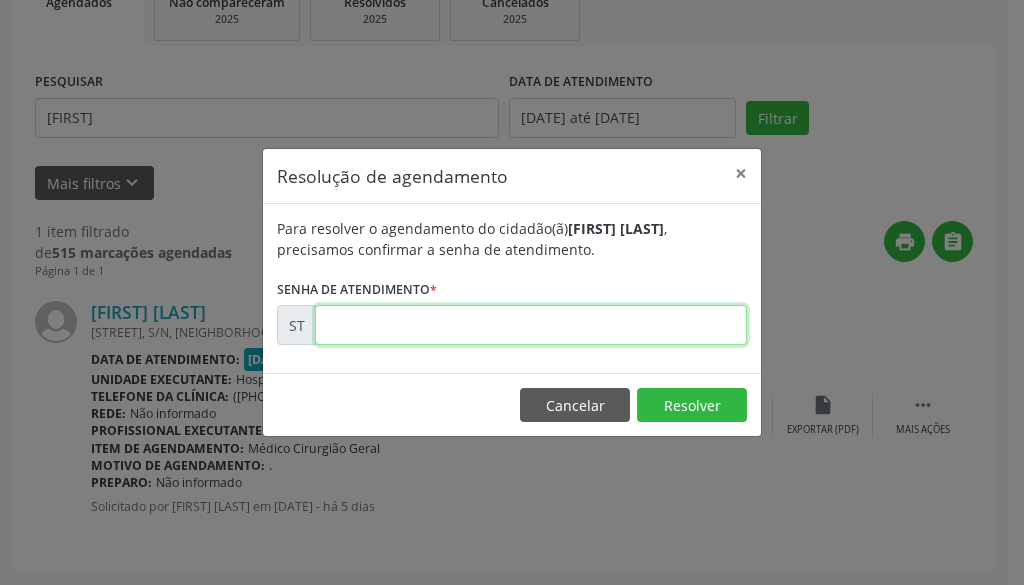click at bounding box center (531, 325) 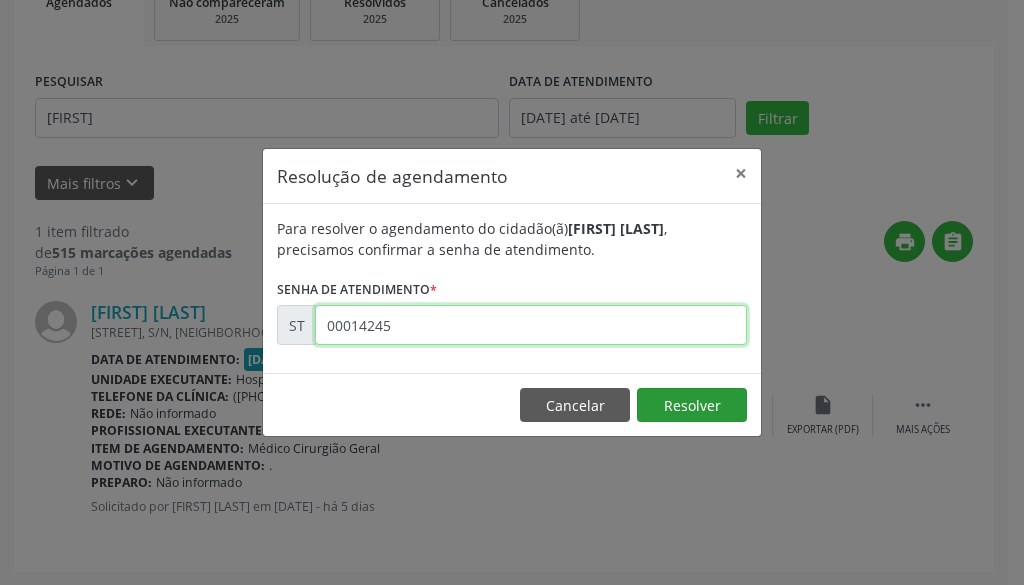 type on "00014245" 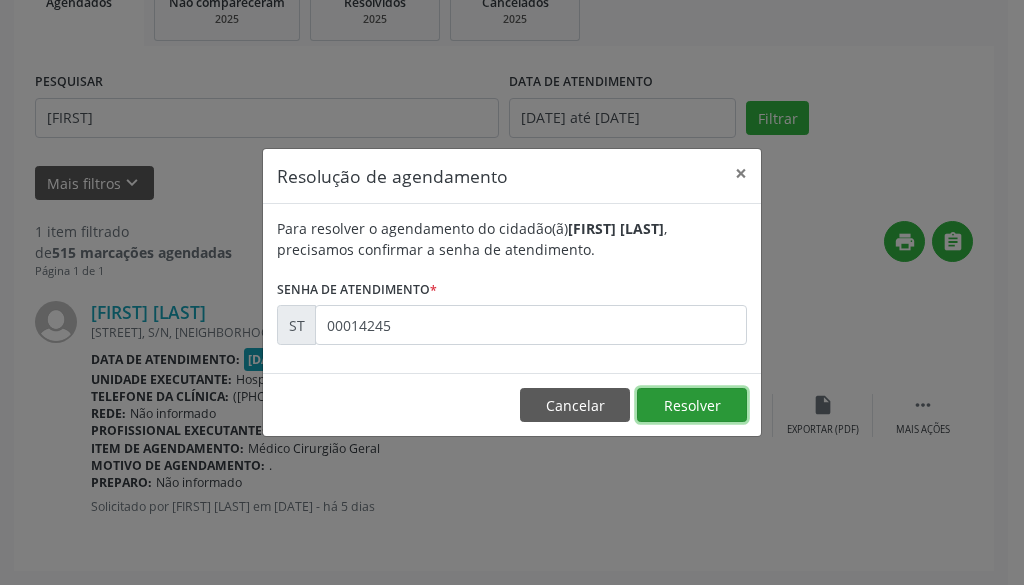 click on "Resolver" at bounding box center [692, 405] 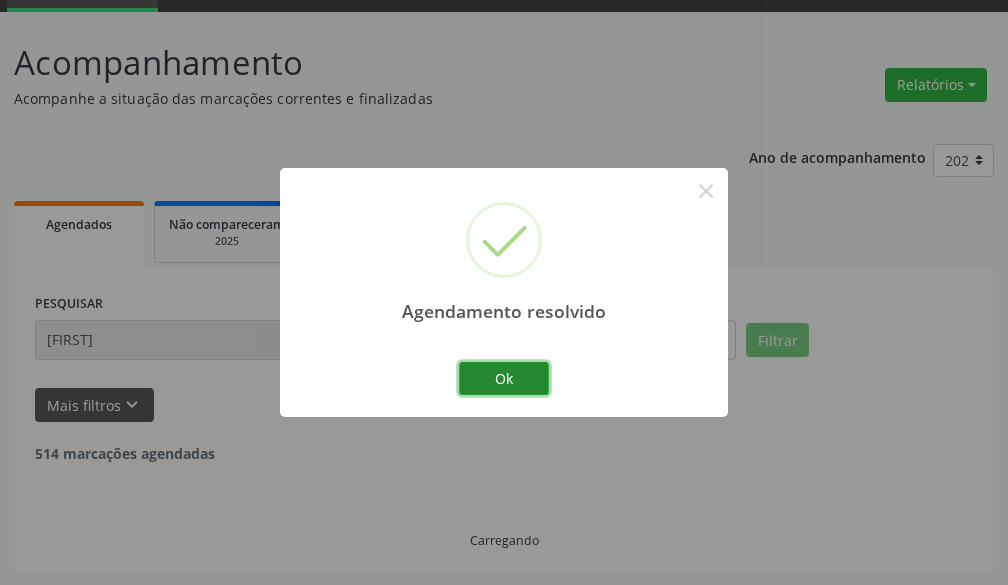 click on "Ok" at bounding box center (504, 379) 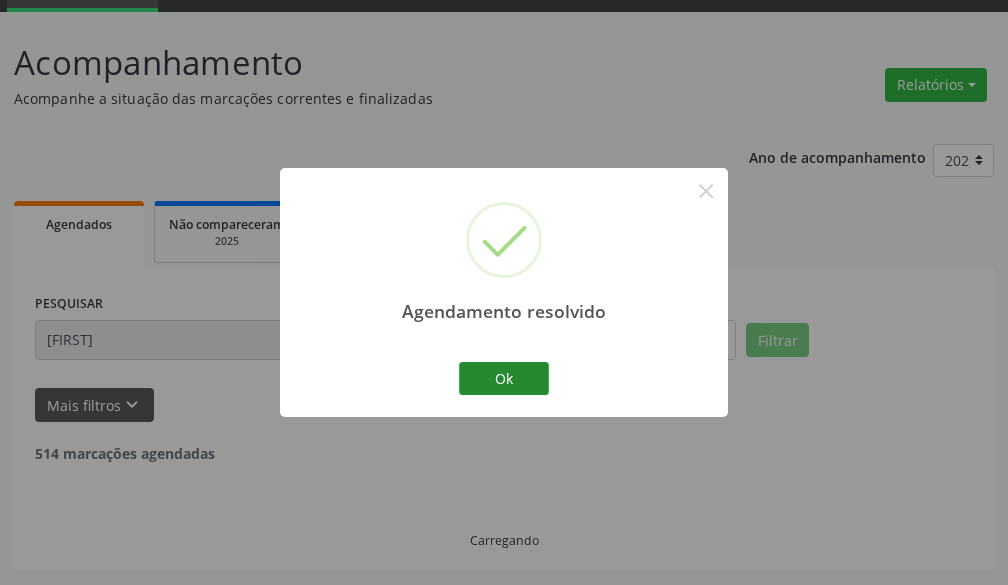 scroll, scrollTop: 33, scrollLeft: 0, axis: vertical 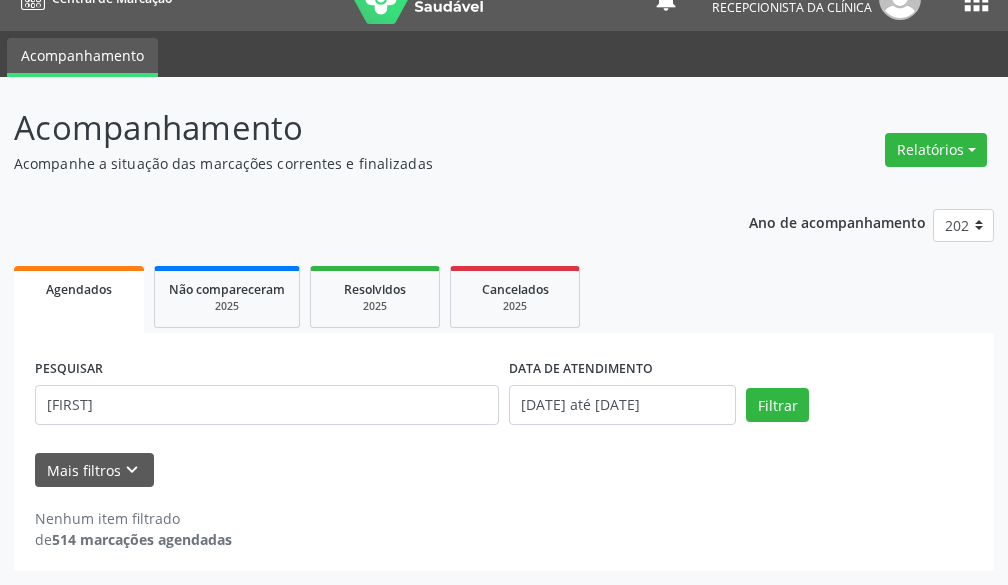 click on "Agendados   Não compareceram
2025
Resolvidos
2025
Cancelados
2025" at bounding box center [504, 297] 